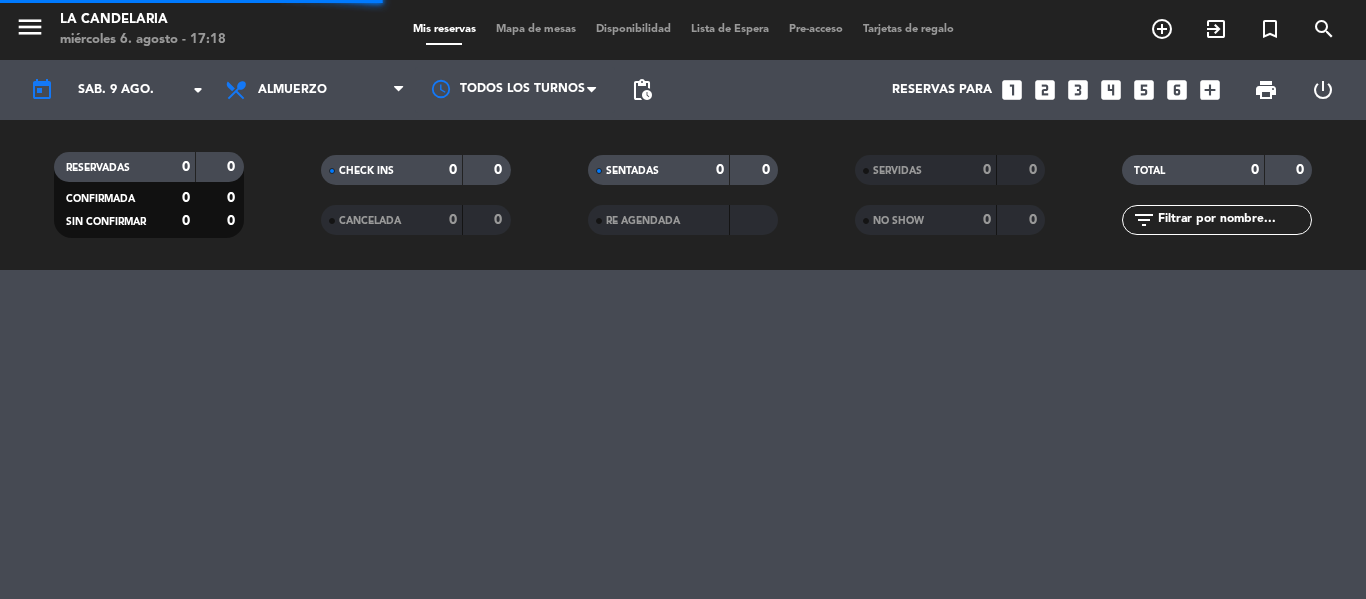 scroll, scrollTop: 0, scrollLeft: 0, axis: both 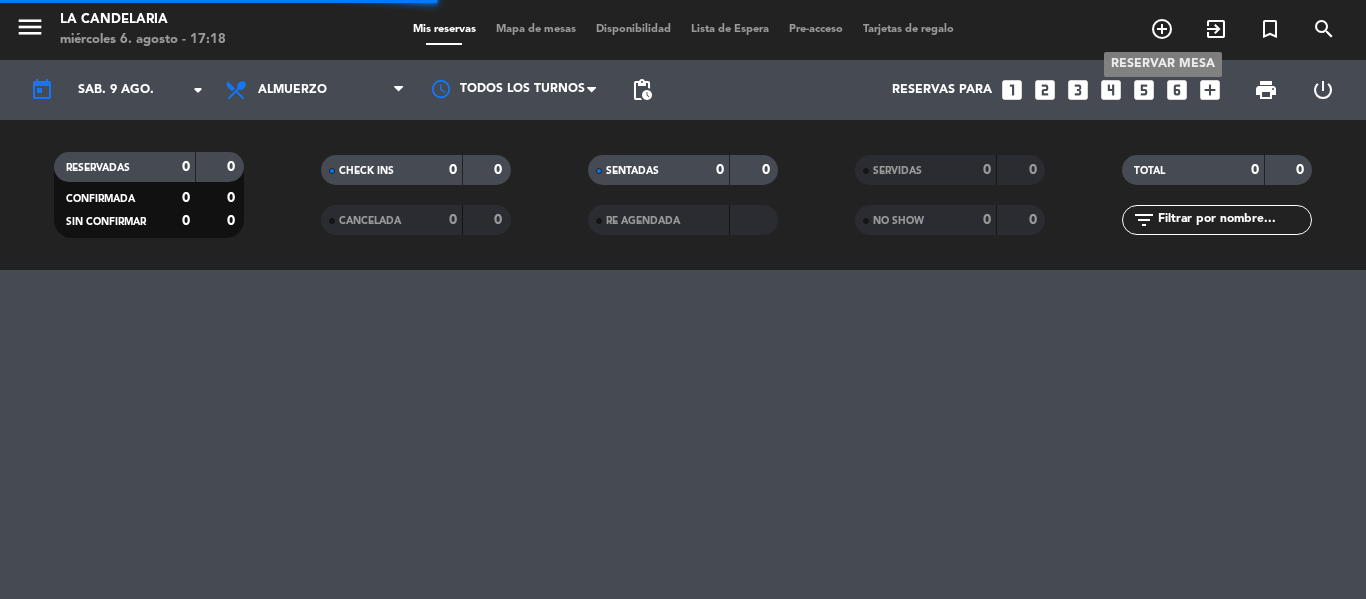 click on "add_circle_outline" at bounding box center (1162, 29) 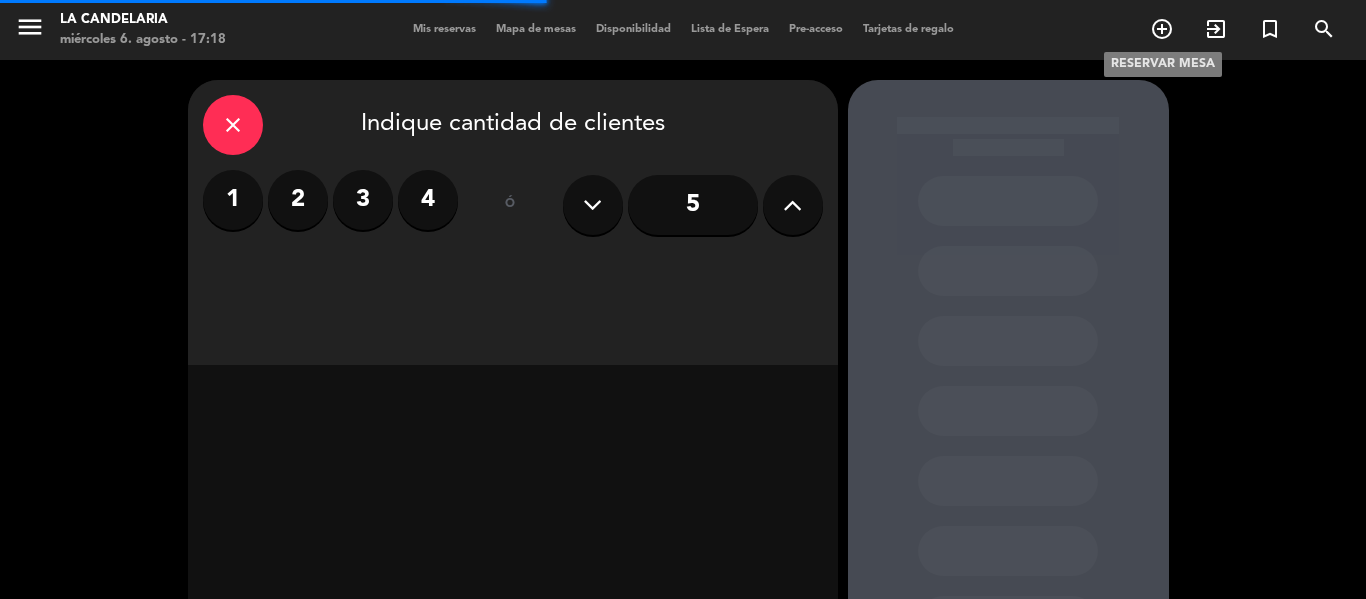 click on "add_circle_outline" at bounding box center (1162, 29) 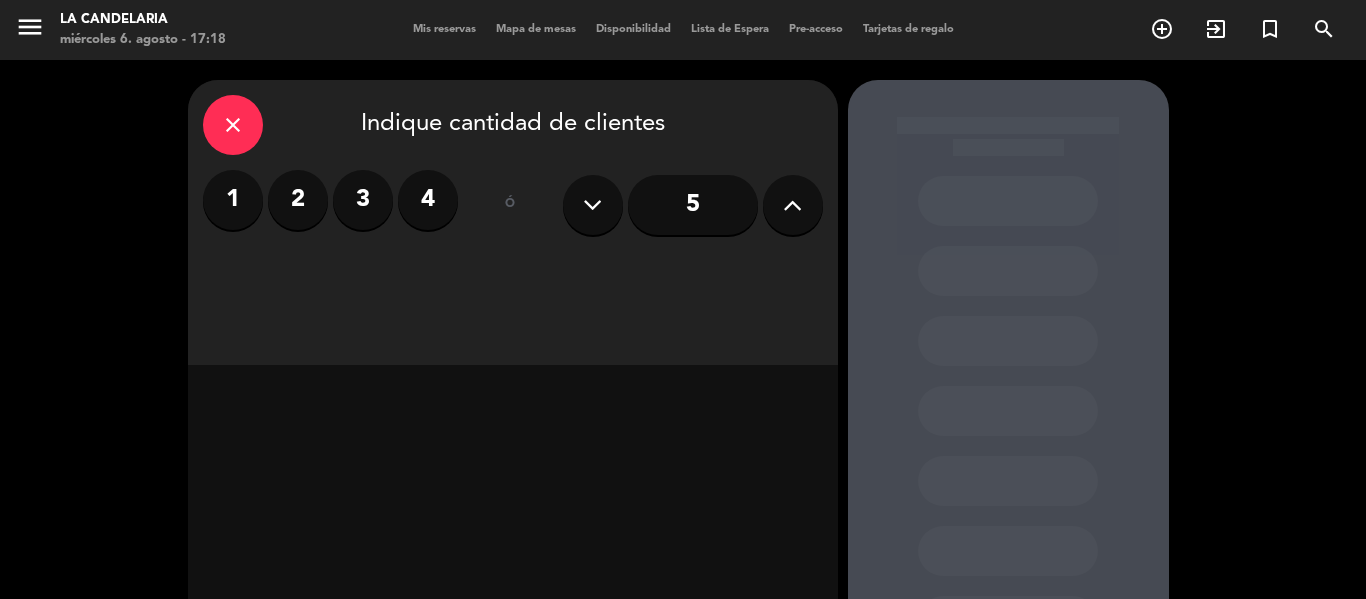 click at bounding box center (792, 205) 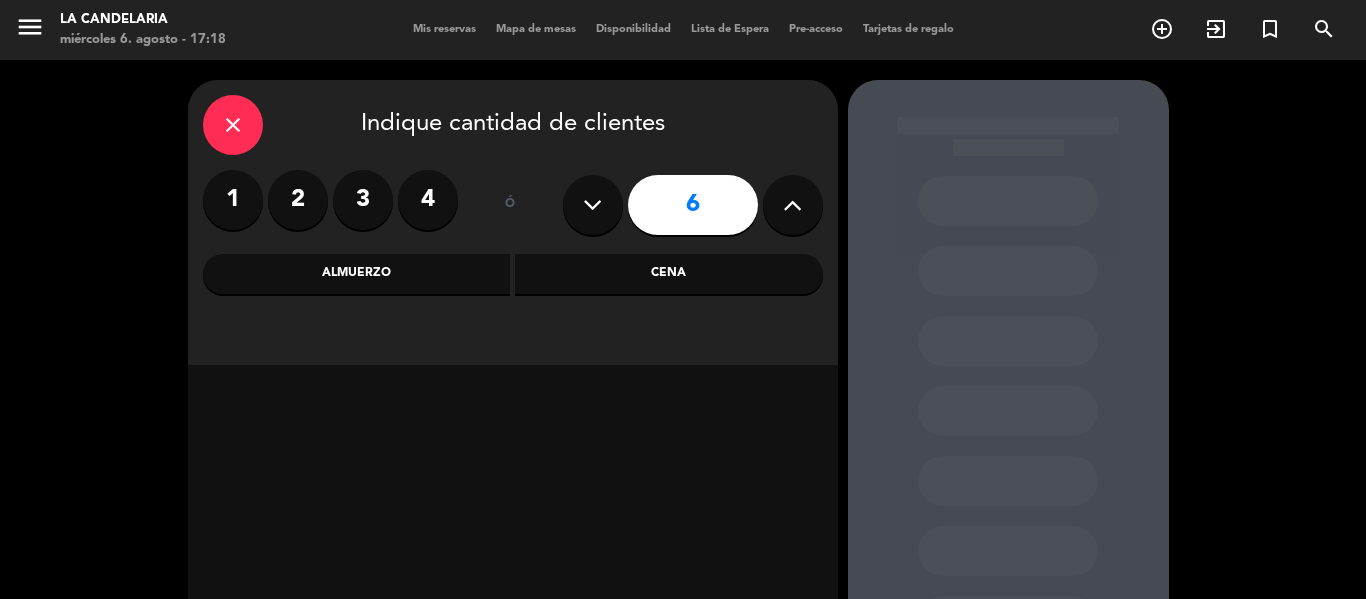 click at bounding box center [792, 205] 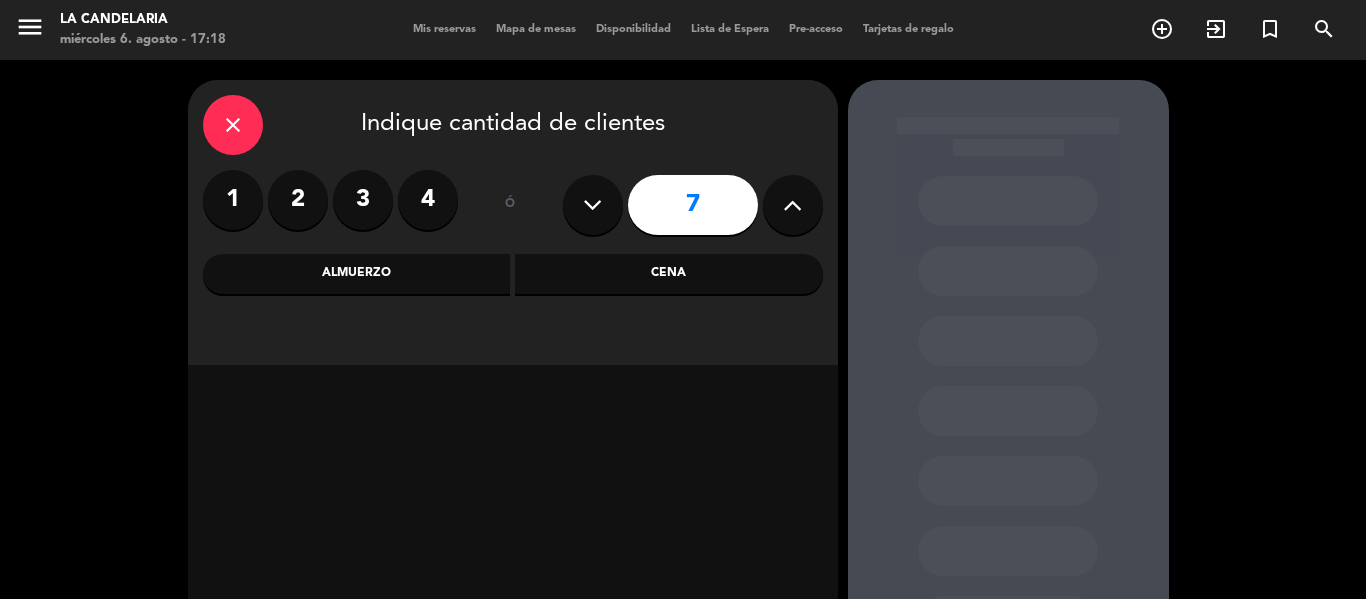 click at bounding box center (792, 205) 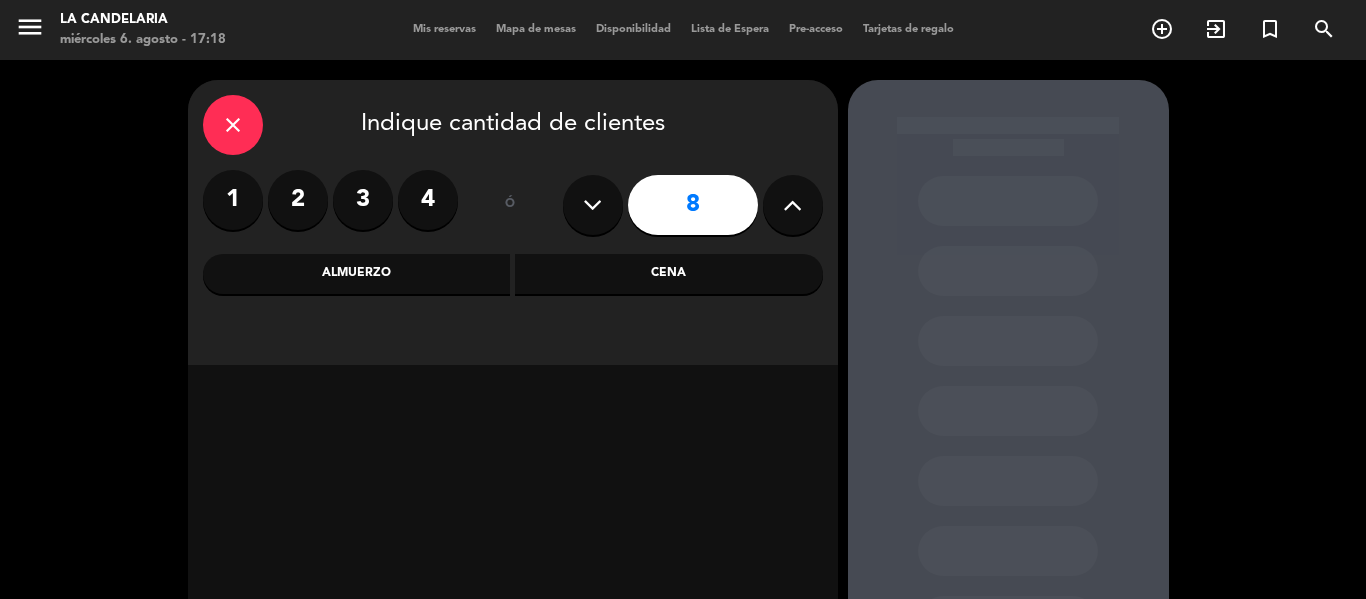 click at bounding box center (792, 205) 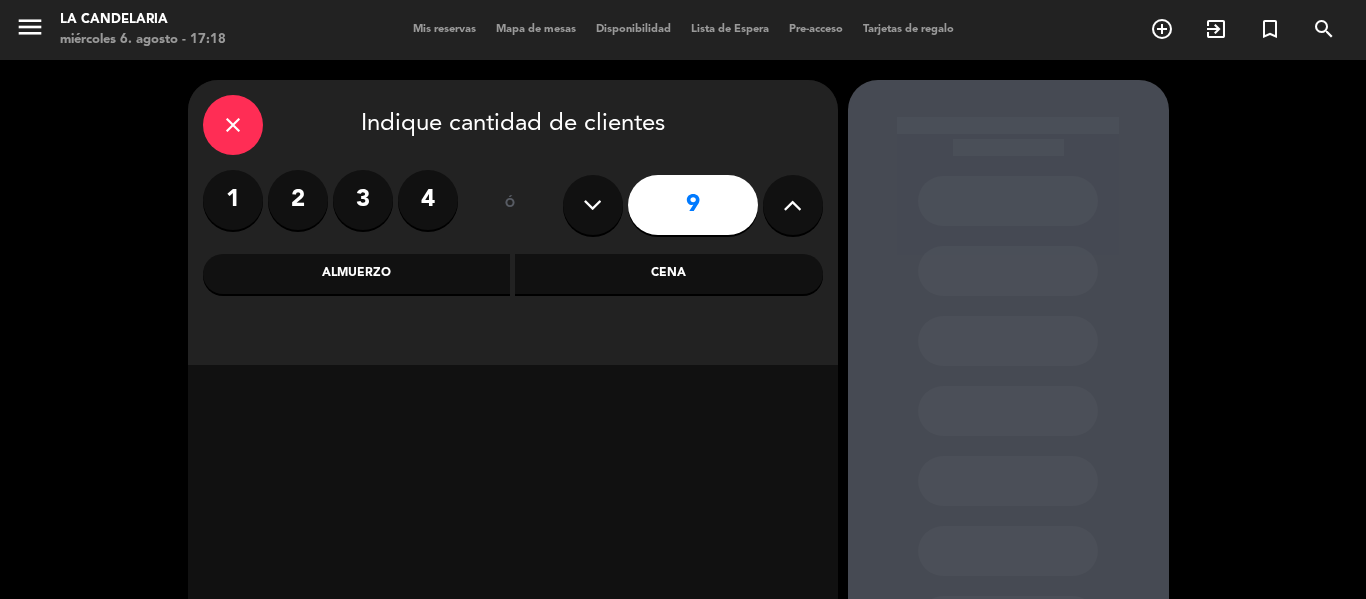 click at bounding box center [792, 205] 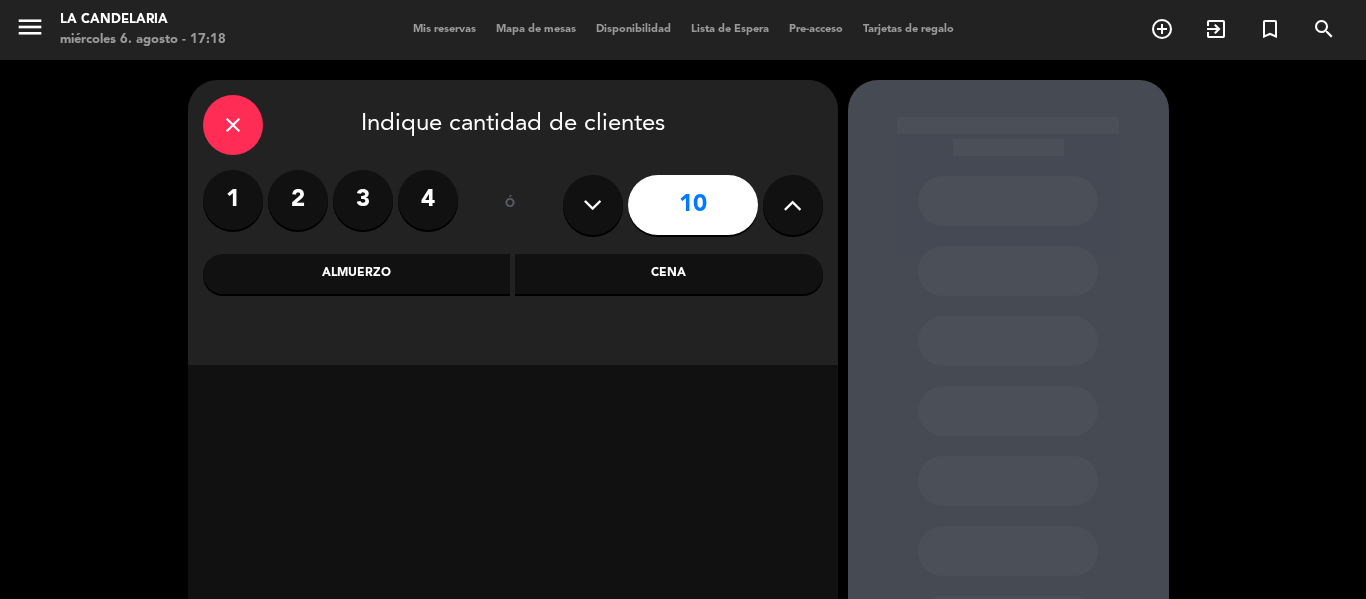 click at bounding box center (792, 205) 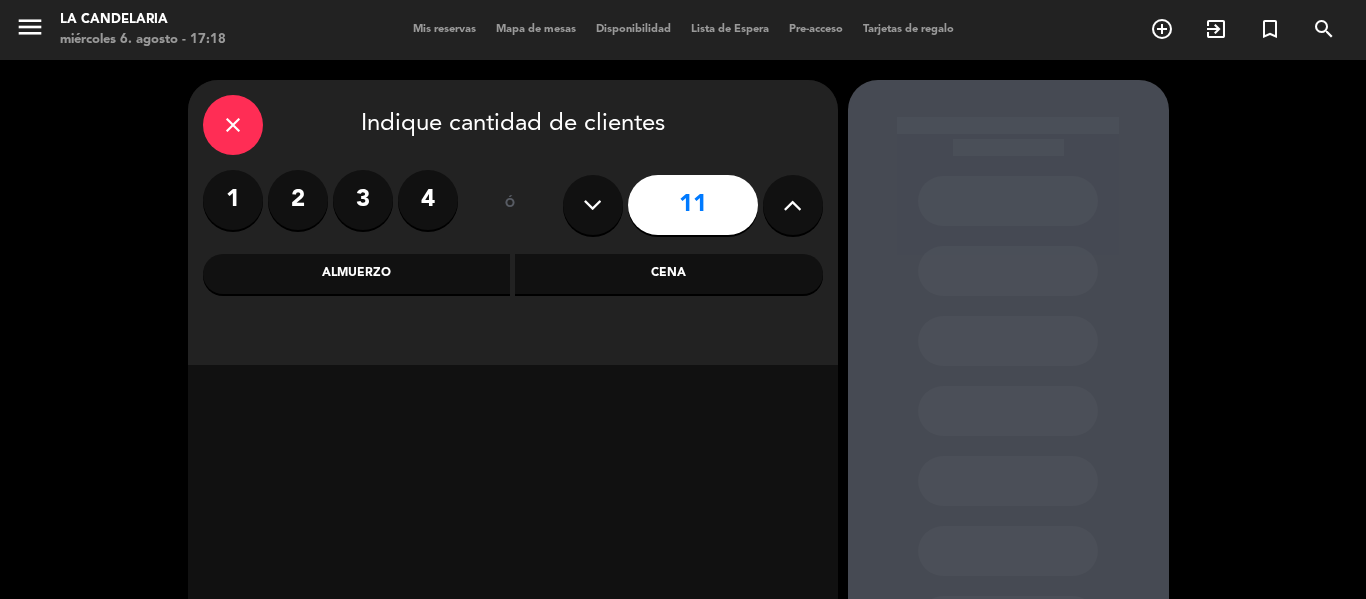 click at bounding box center (792, 205) 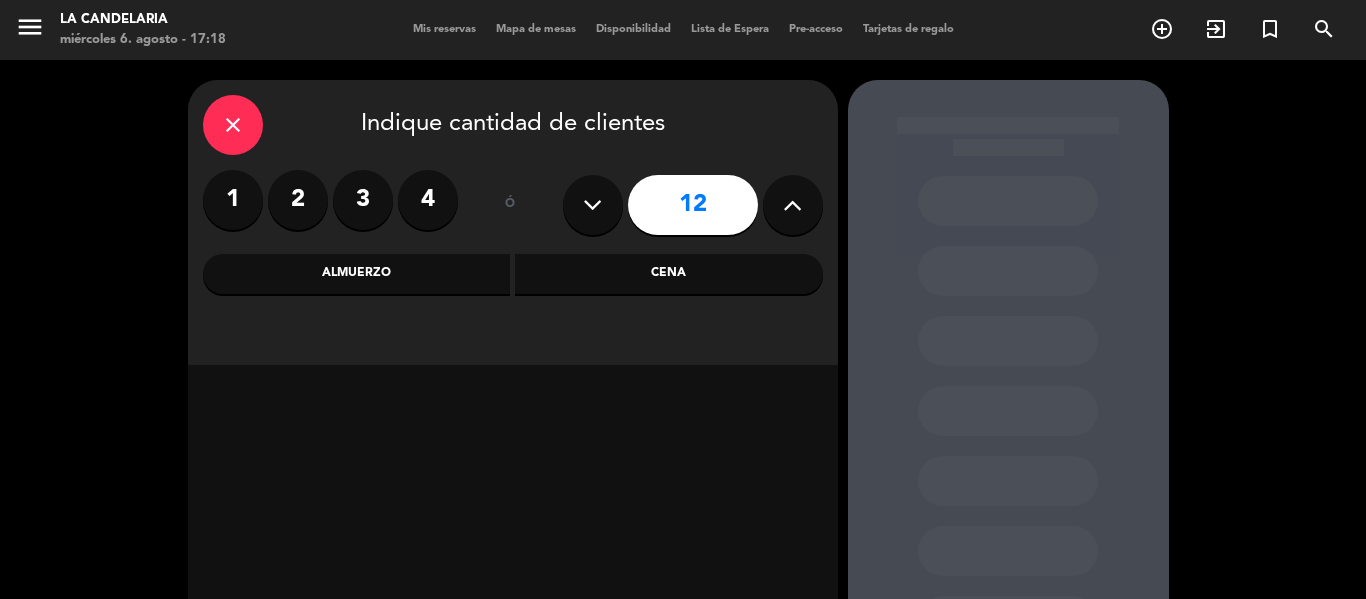 click at bounding box center [792, 205] 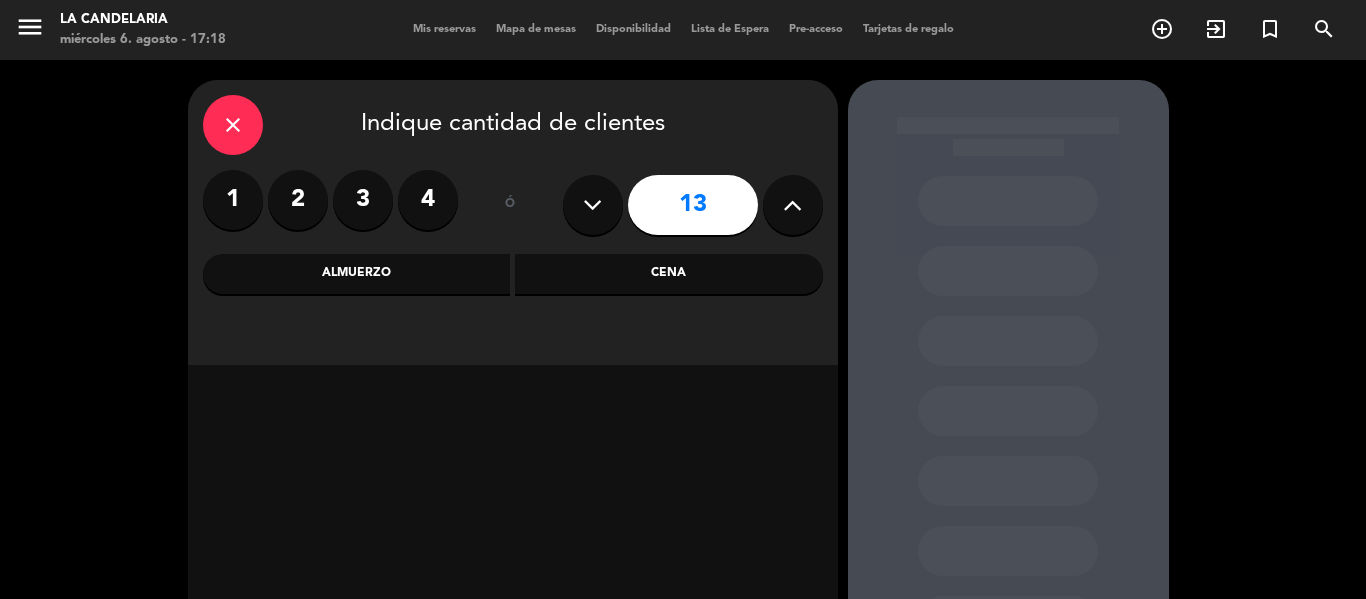 click at bounding box center [792, 205] 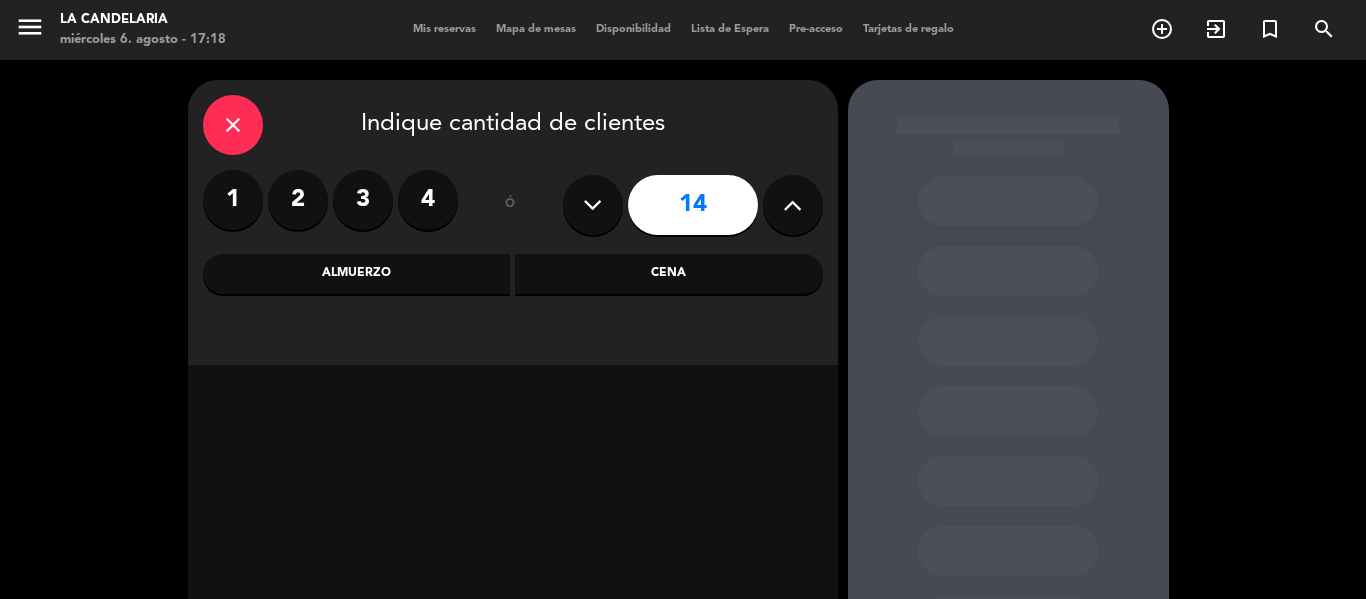 click at bounding box center (792, 205) 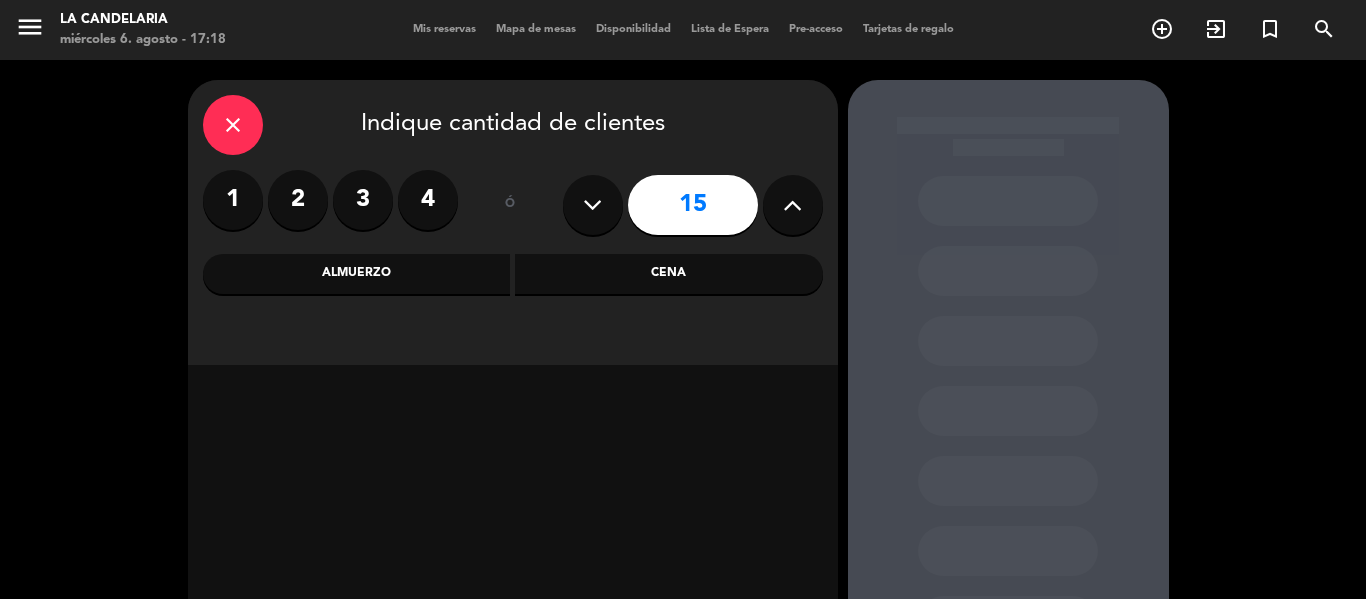 click at bounding box center (792, 205) 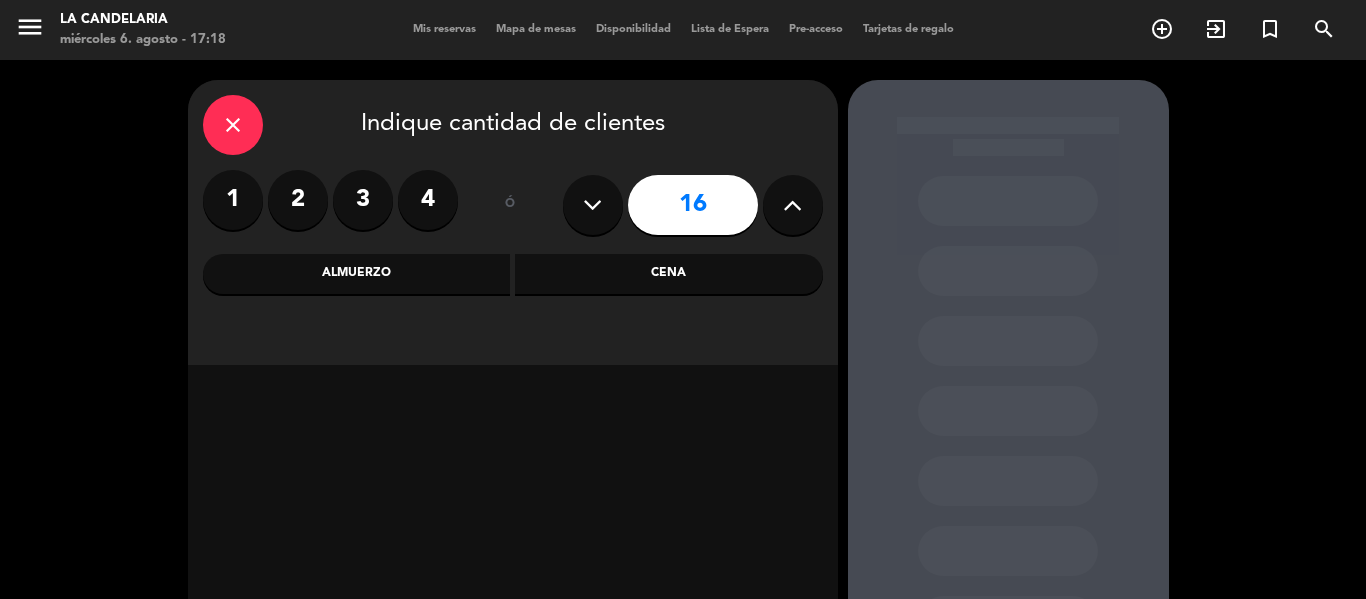 click at bounding box center (792, 205) 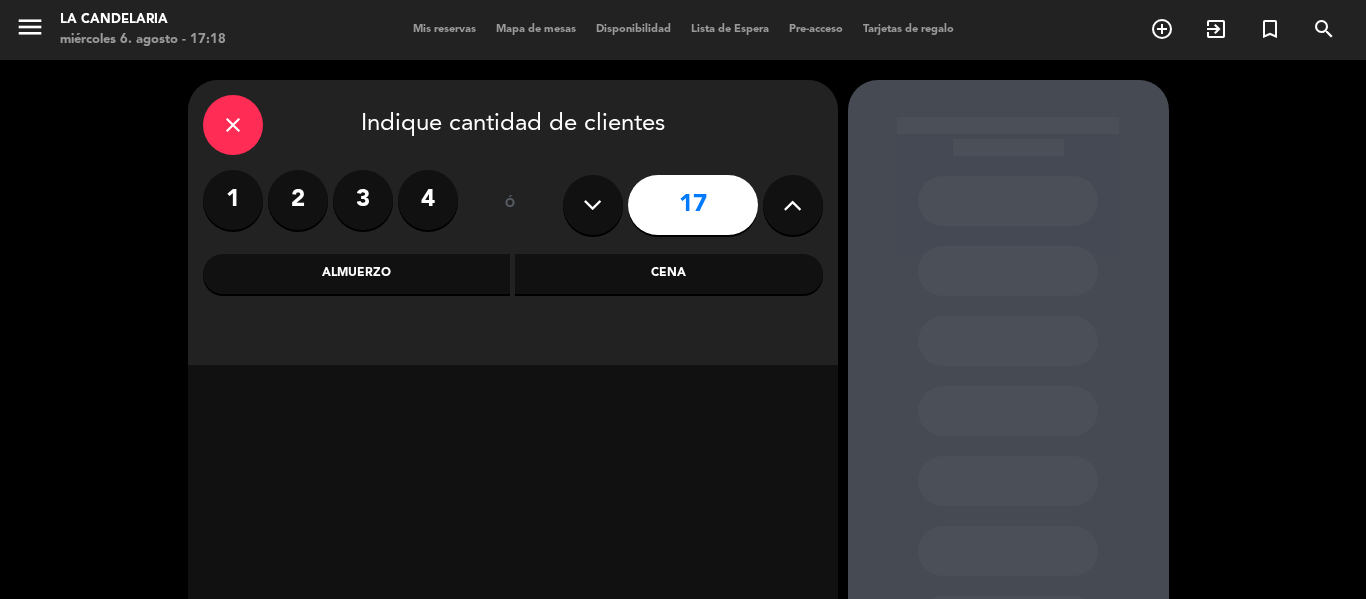 click at bounding box center [792, 205] 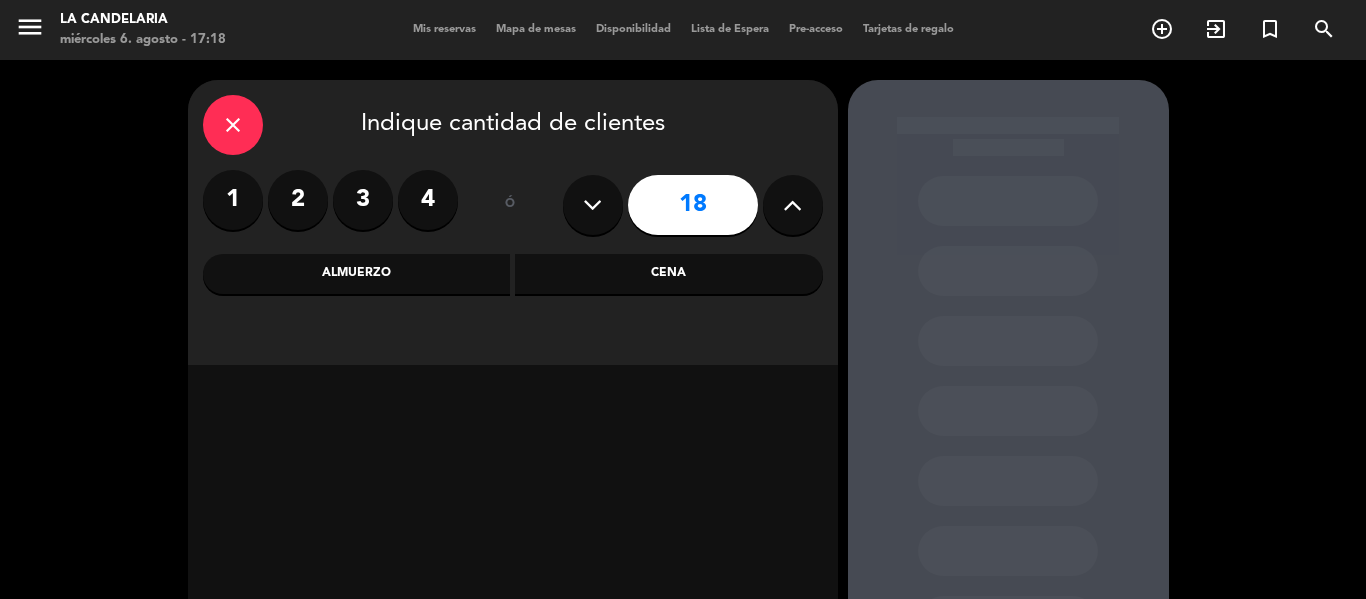click at bounding box center [792, 205] 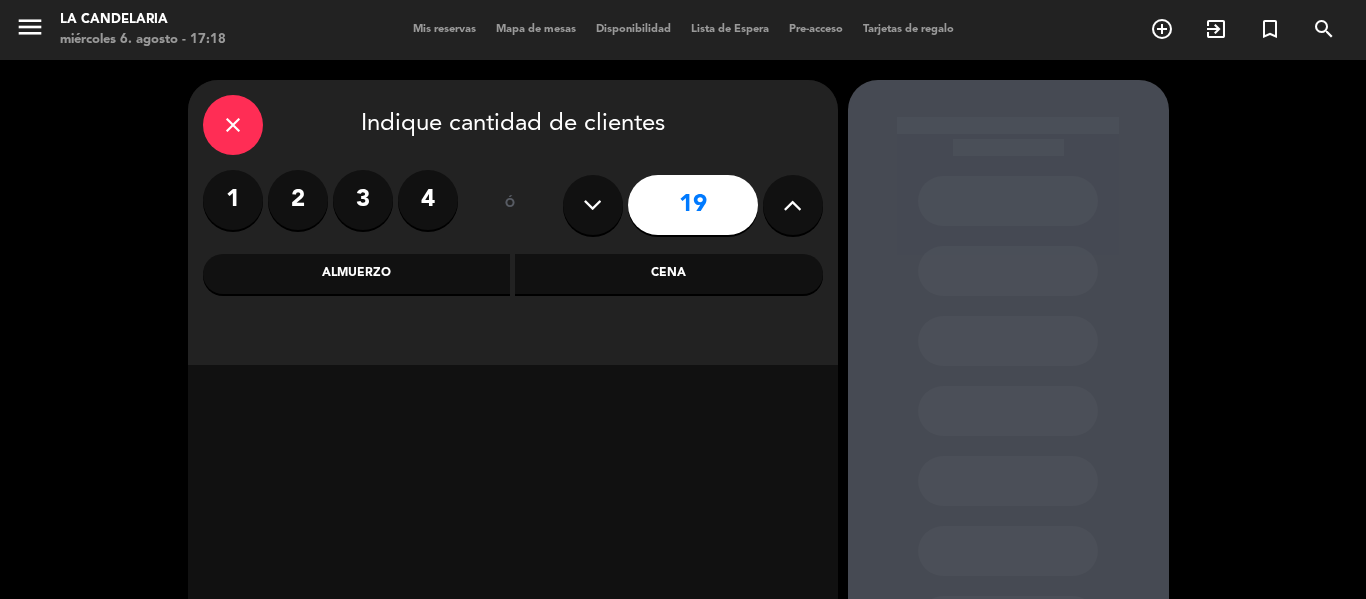 click at bounding box center (792, 205) 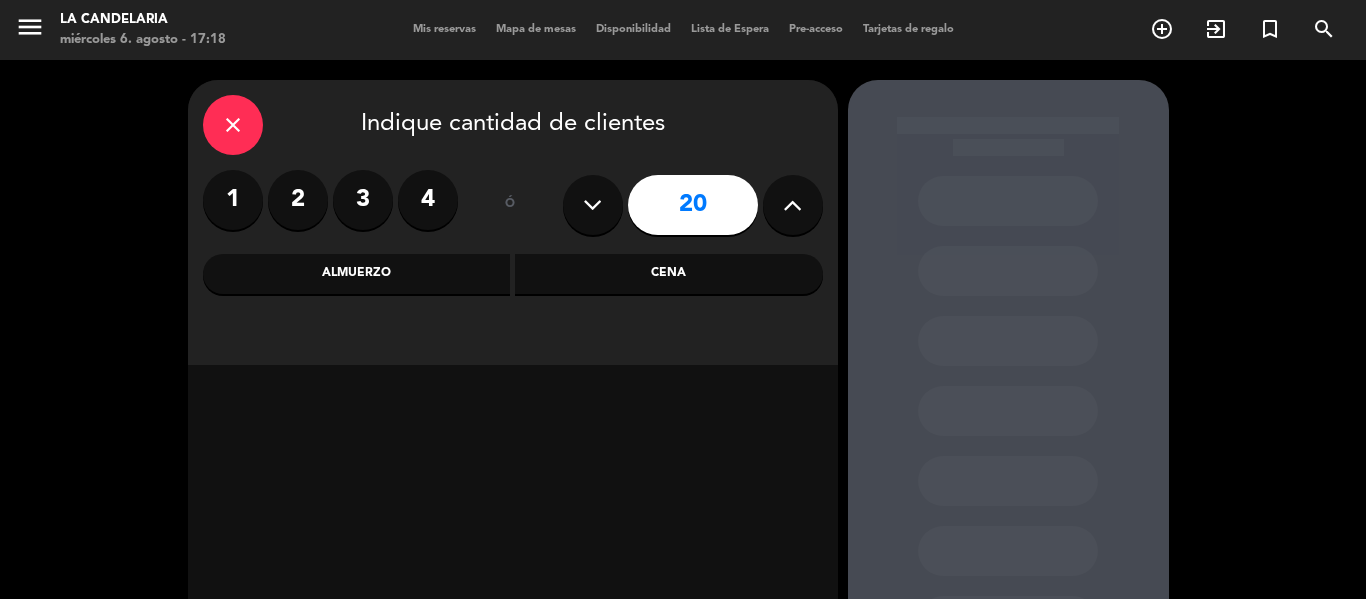 click at bounding box center [792, 205] 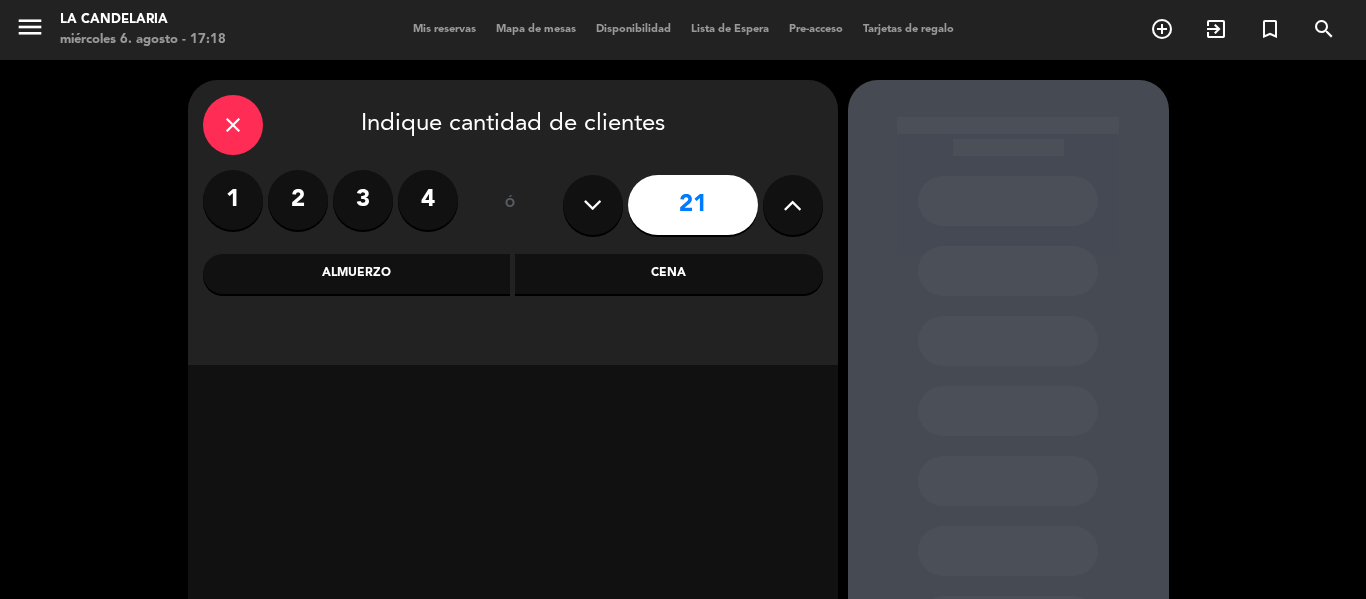 click at bounding box center [792, 205] 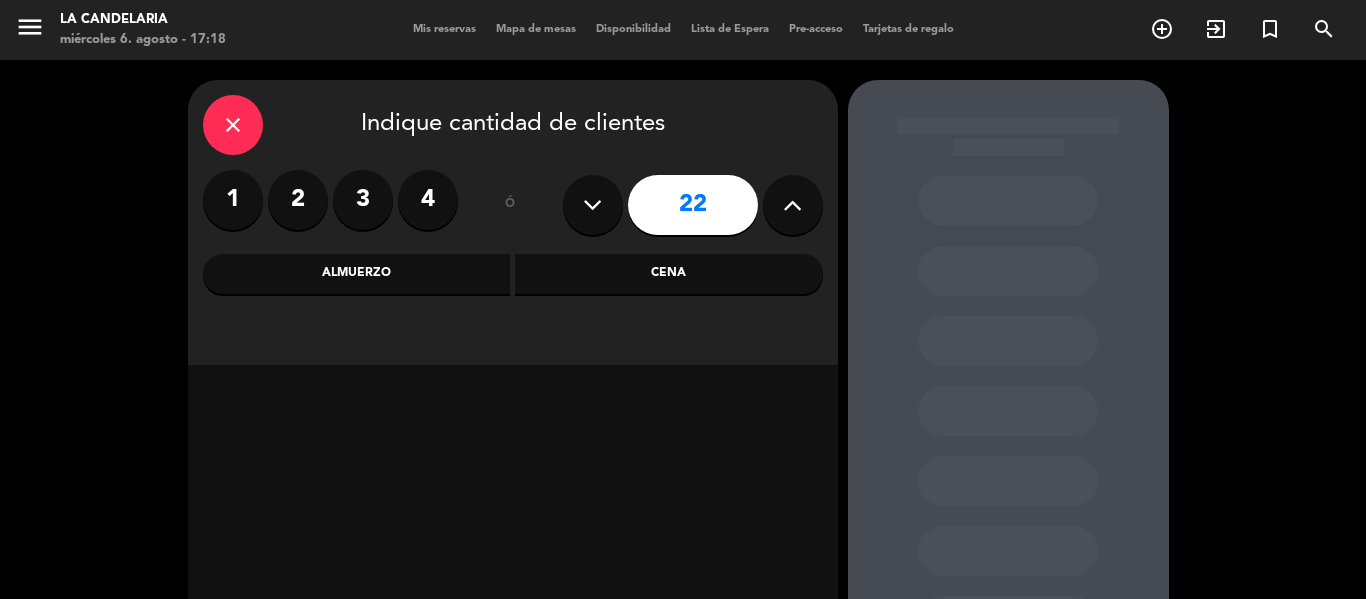 click at bounding box center (792, 205) 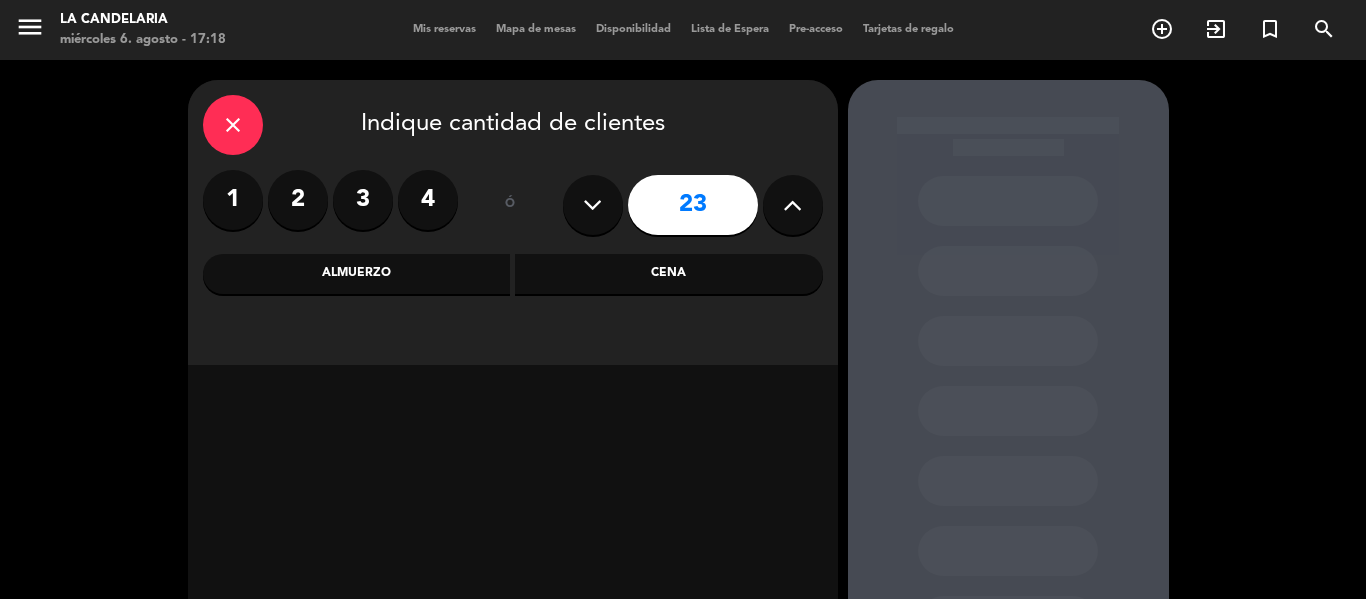 click at bounding box center [792, 205] 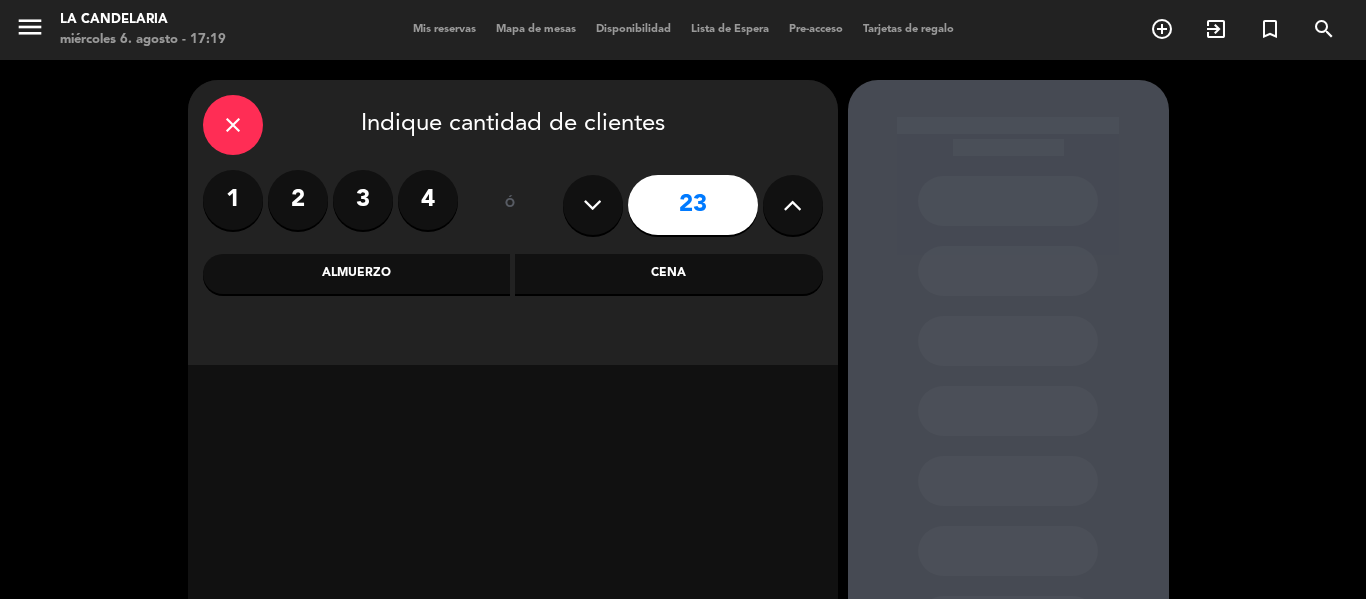 click on "close" at bounding box center (233, 125) 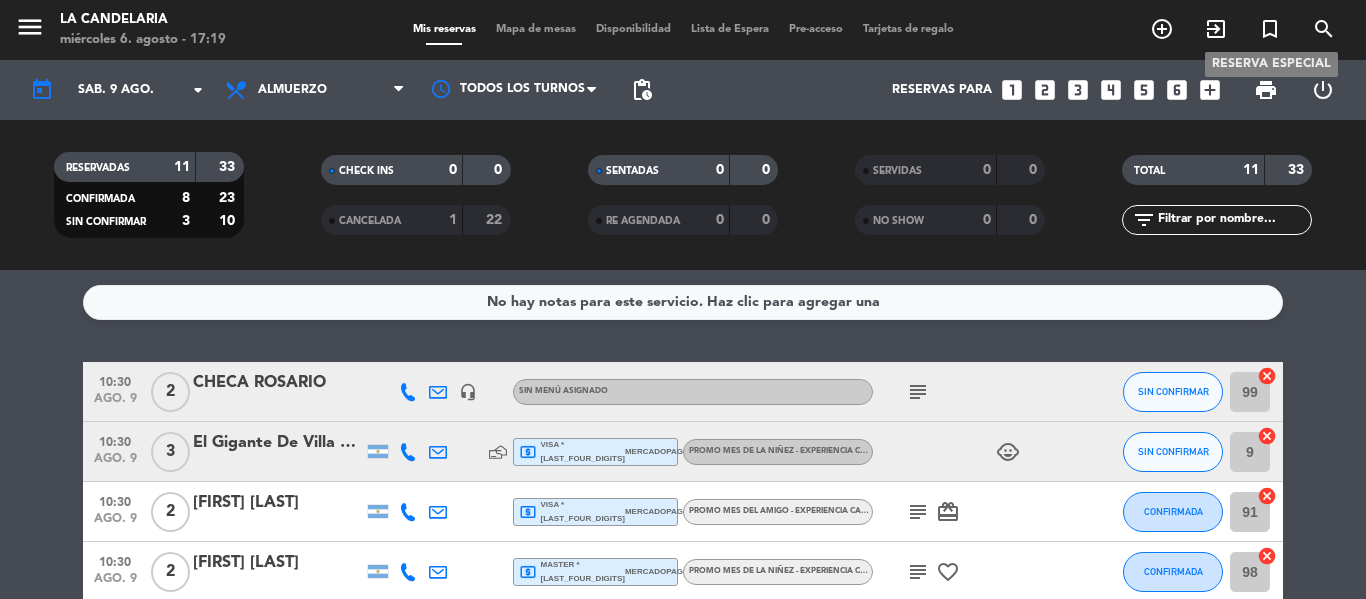 click on "turned_in_not" at bounding box center [1270, 29] 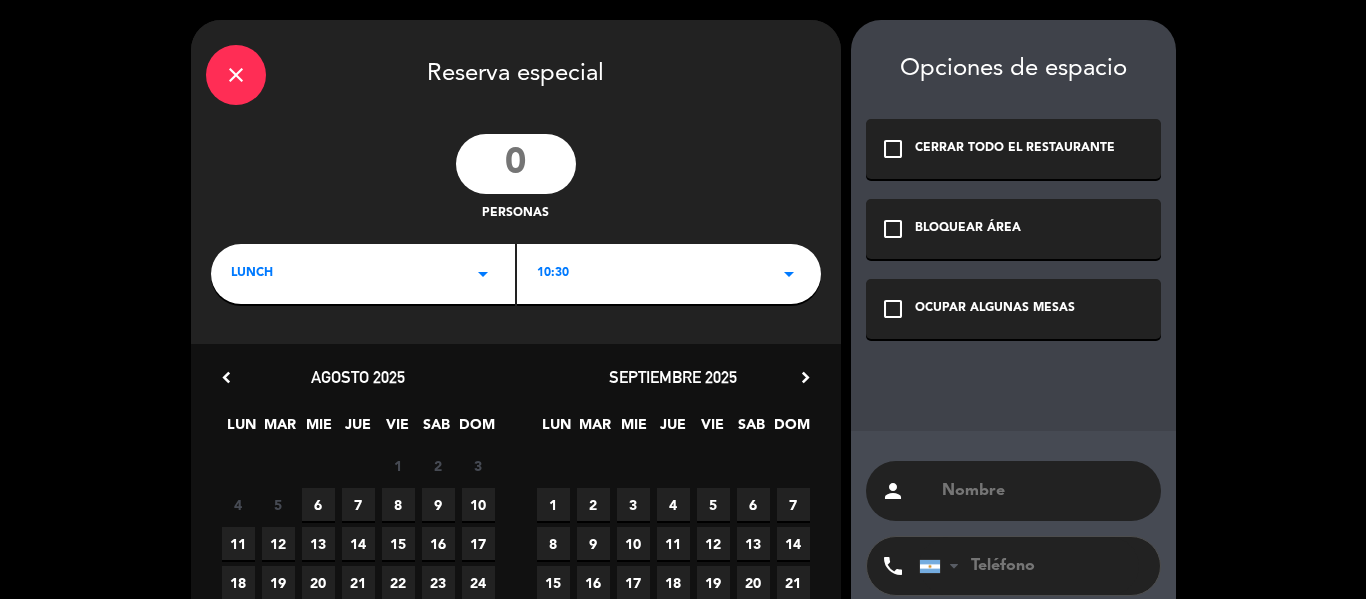 click 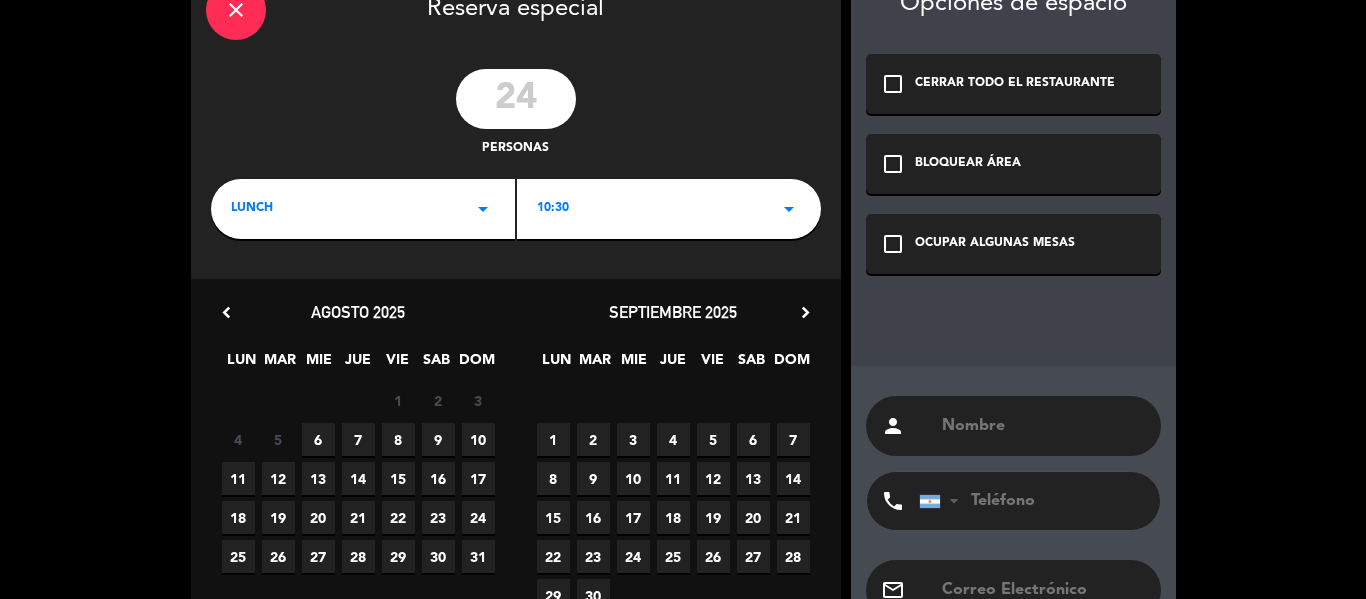 scroll, scrollTop: 100, scrollLeft: 0, axis: vertical 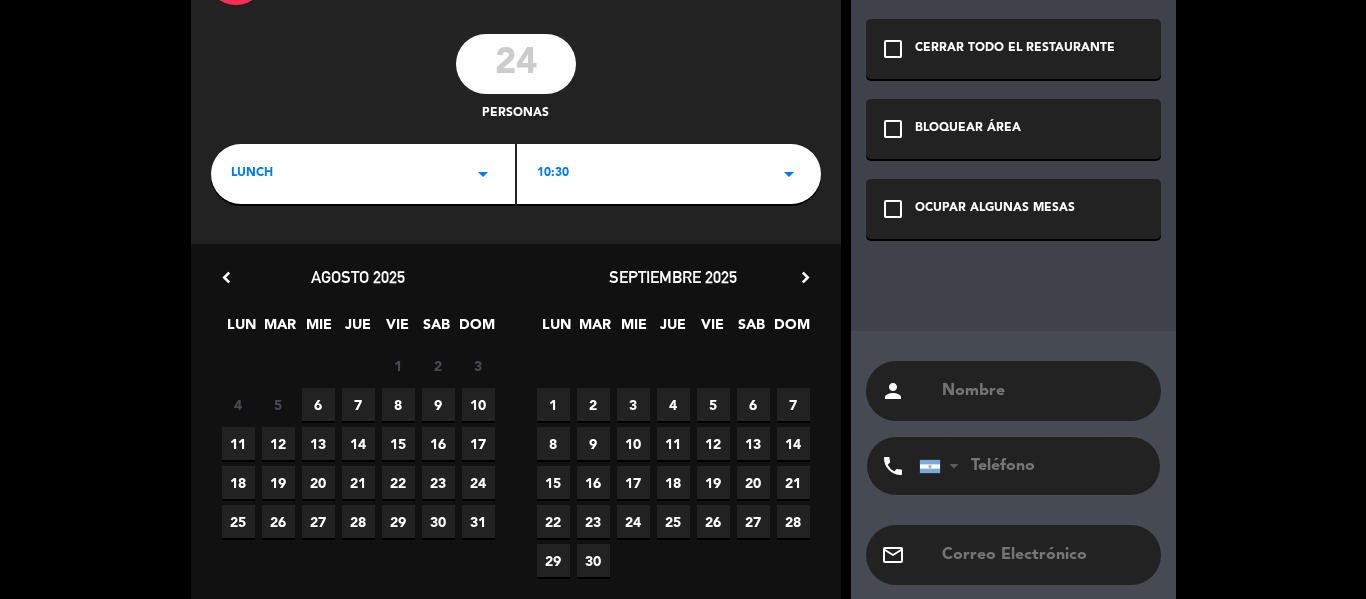 type on "24" 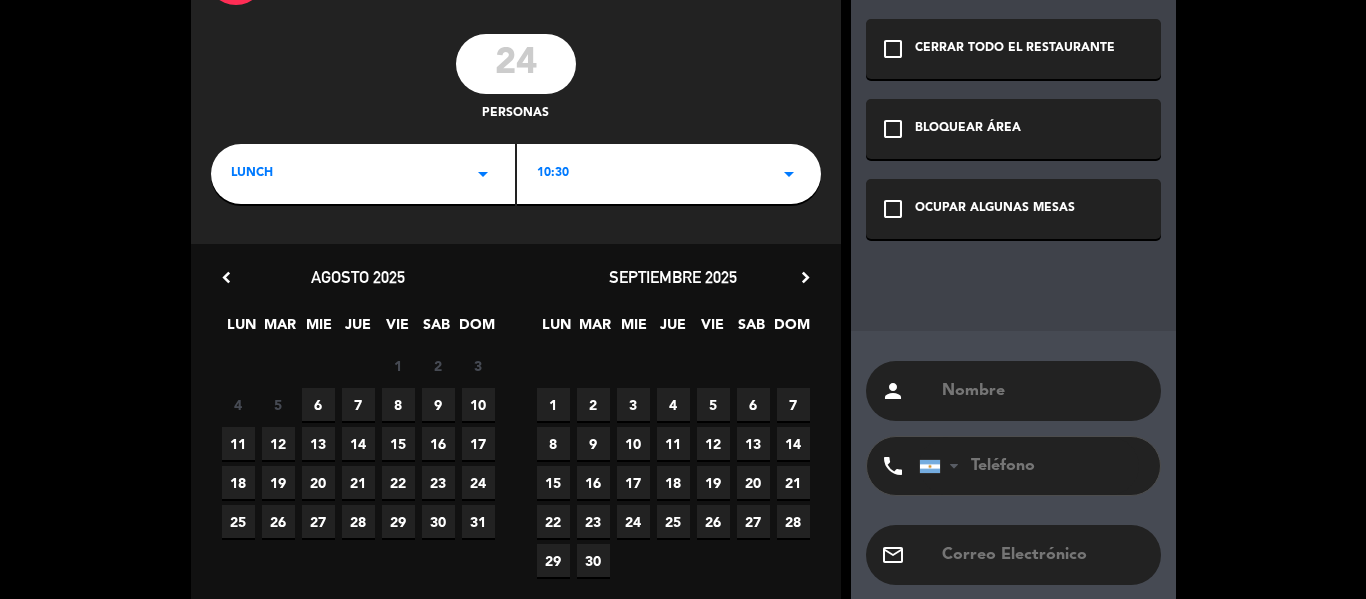 click on "LUNCH   arrow_drop_down" 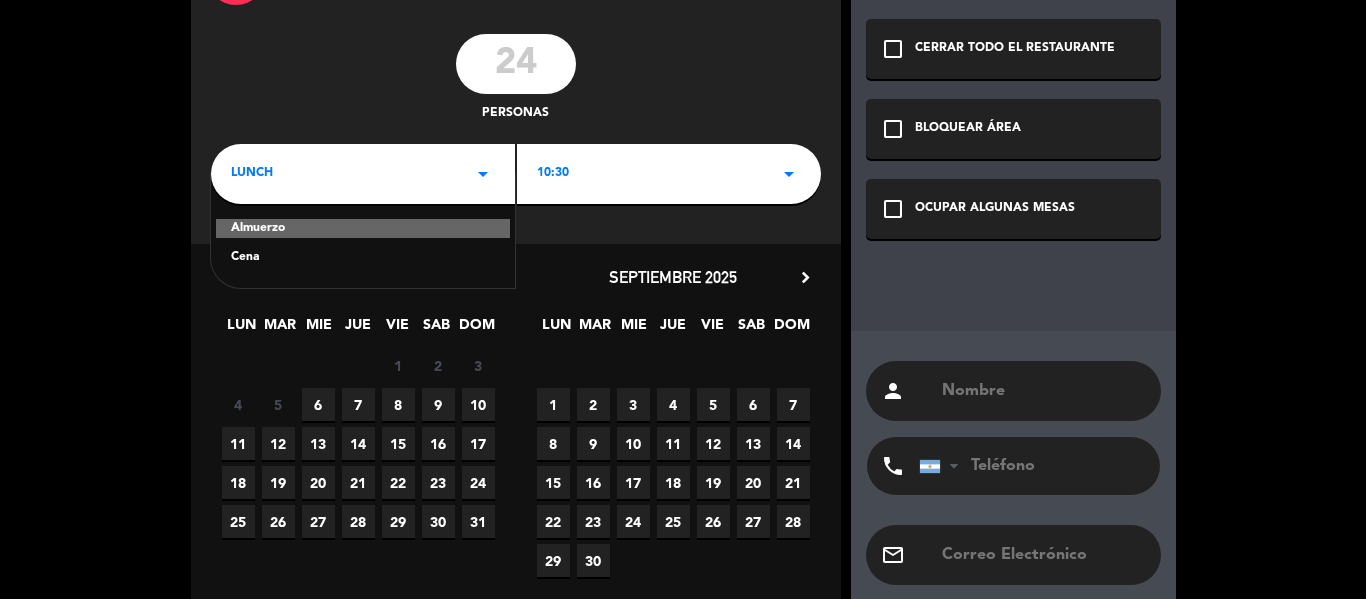 click on "Almuerzo" 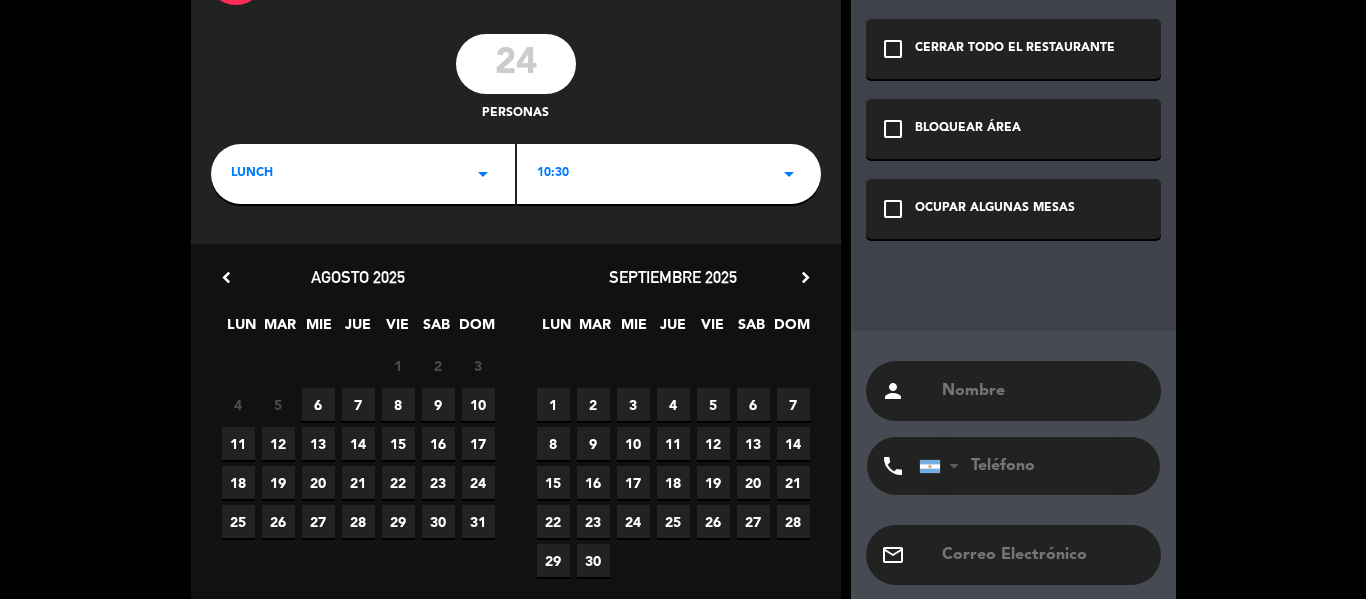 scroll, scrollTop: 200, scrollLeft: 0, axis: vertical 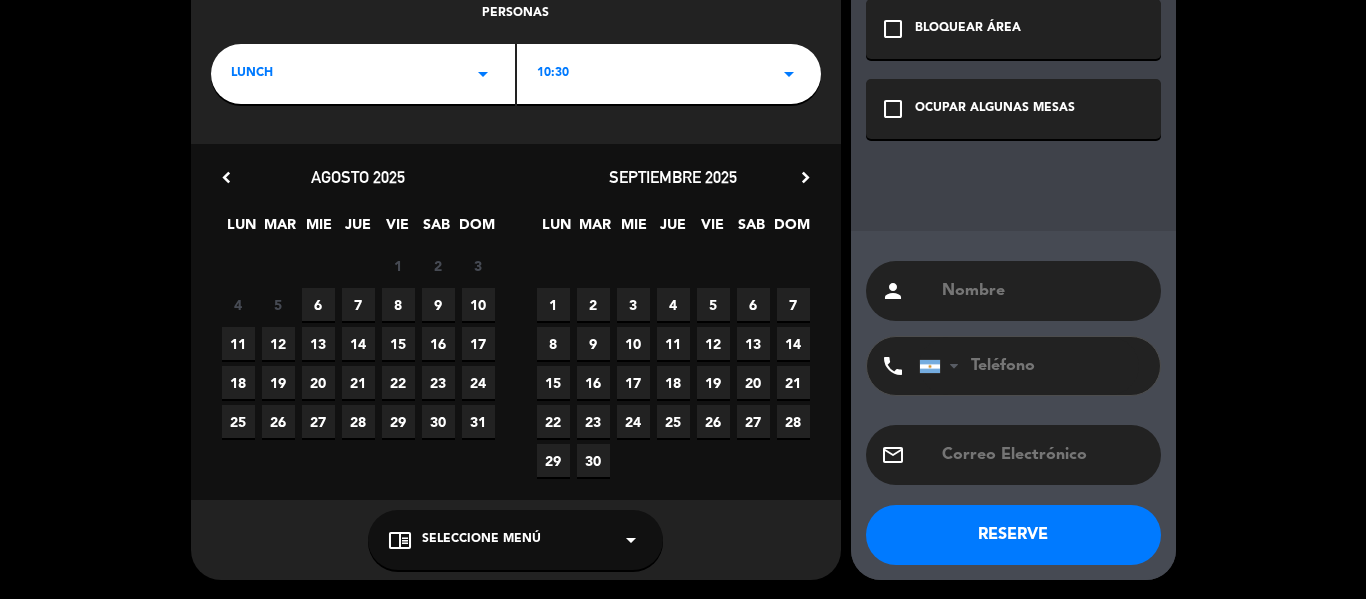 click on "9" at bounding box center (438, 304) 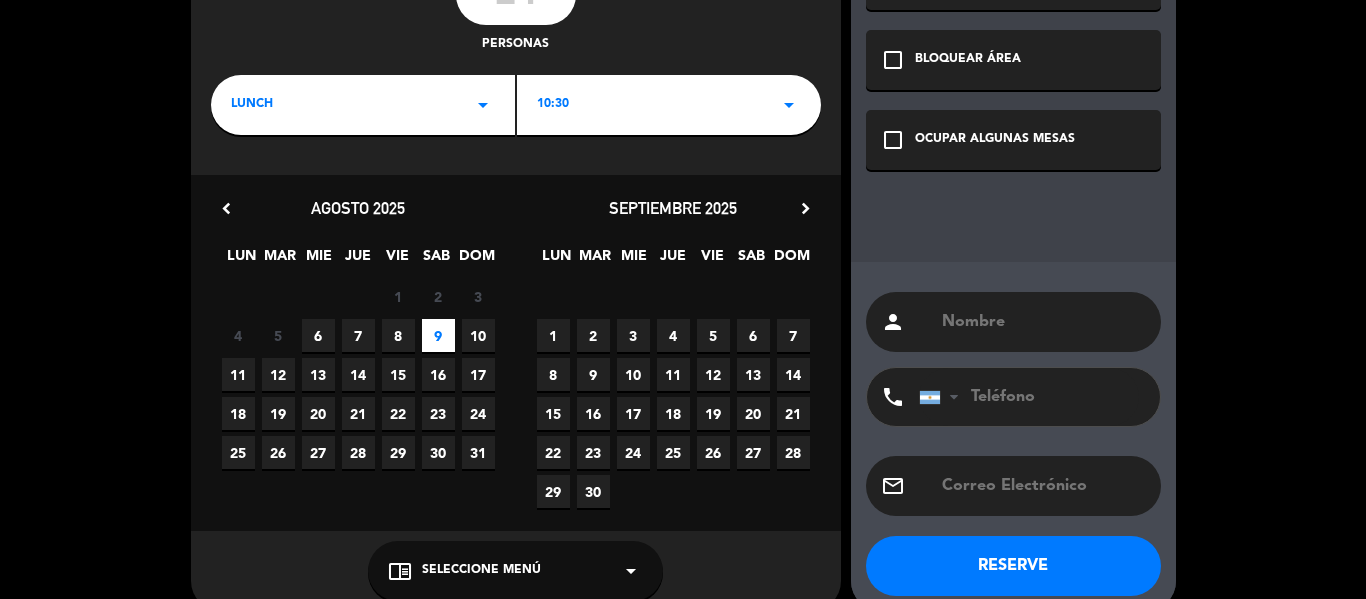 scroll, scrollTop: 200, scrollLeft: 0, axis: vertical 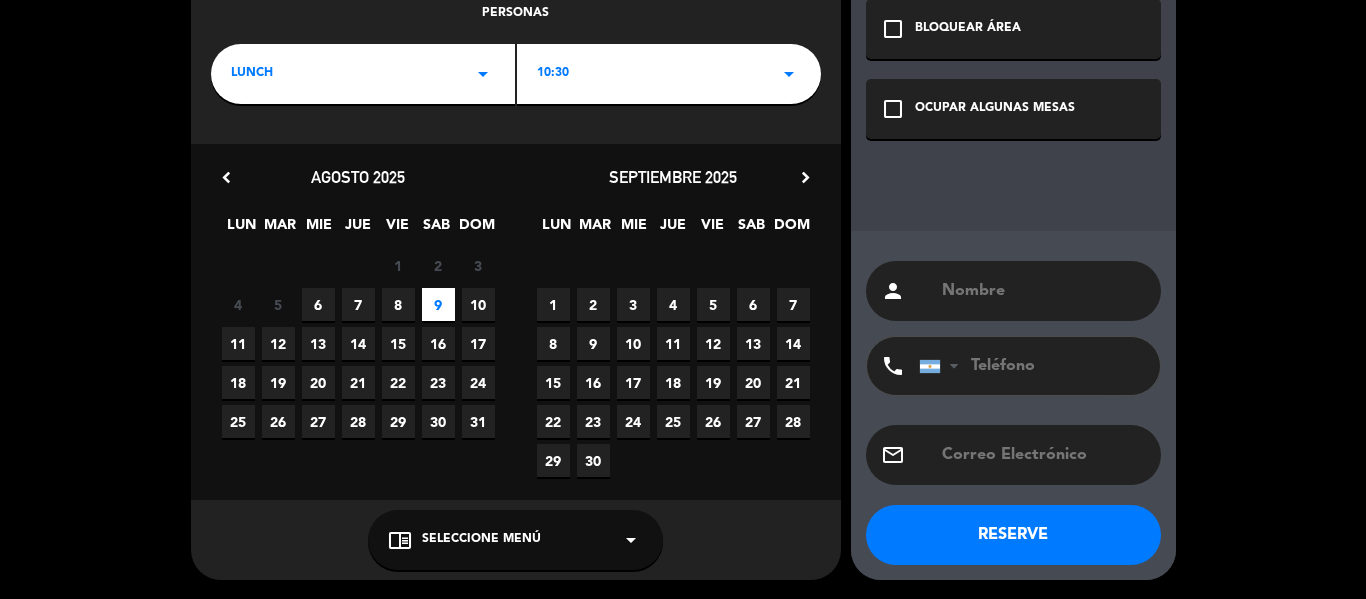 click on "chrome_reader_mode   Seleccione Menú   arrow_drop_down" 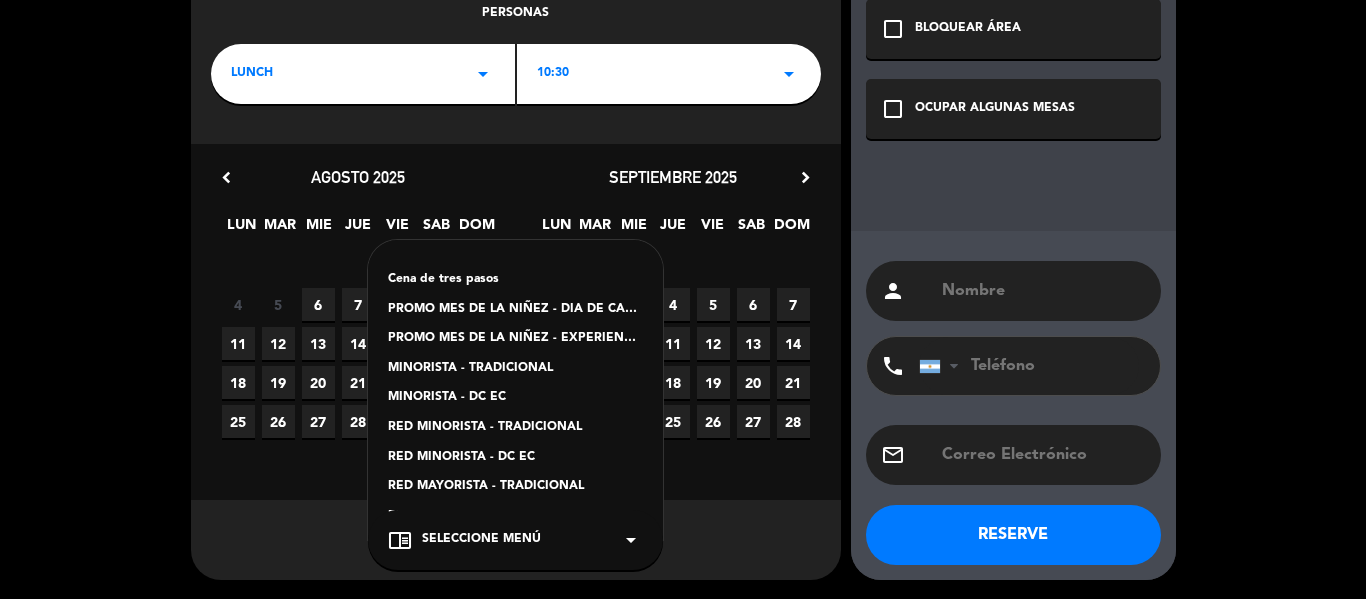 click on "PROMO MES DE LA NIÑEZ  - EXPERIENCIA CANDELARIA" 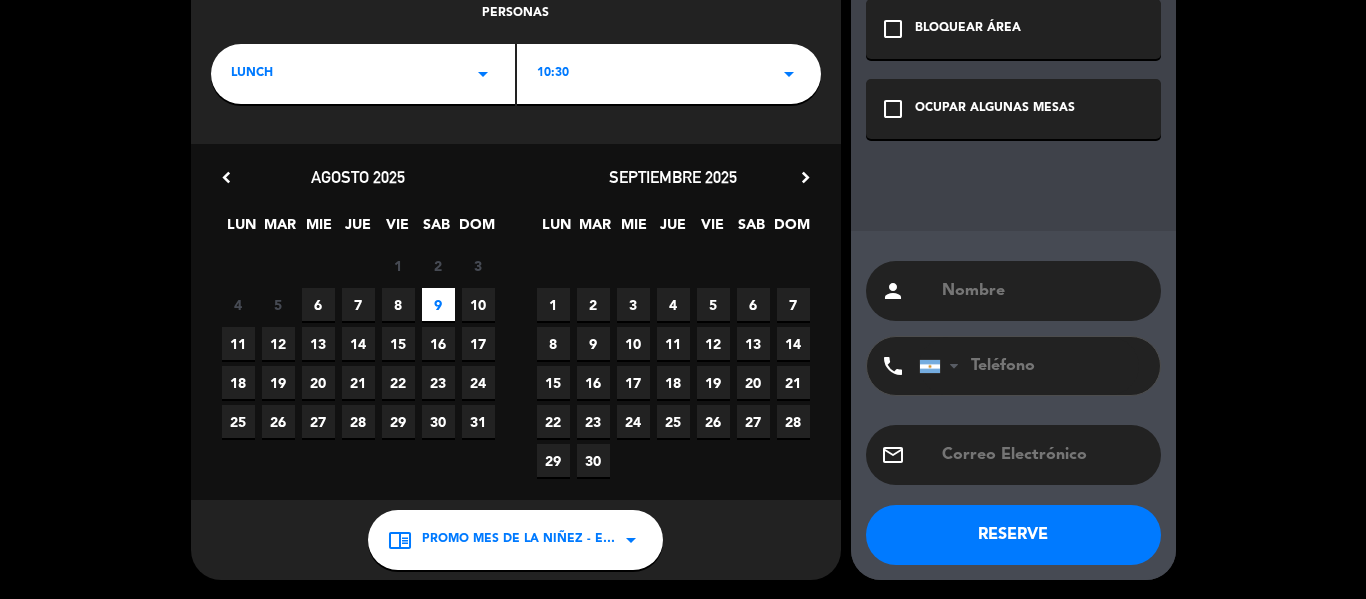 click on "OCUPAR ALGUNAS MESAS" 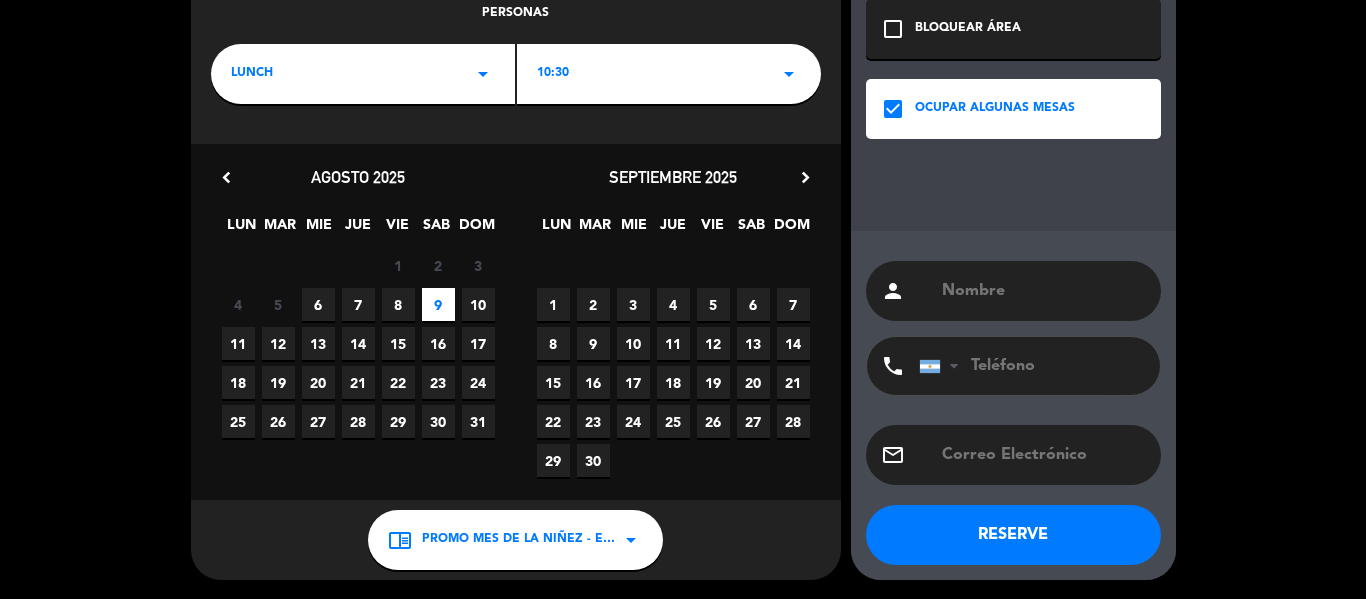 click on "RESERVE" 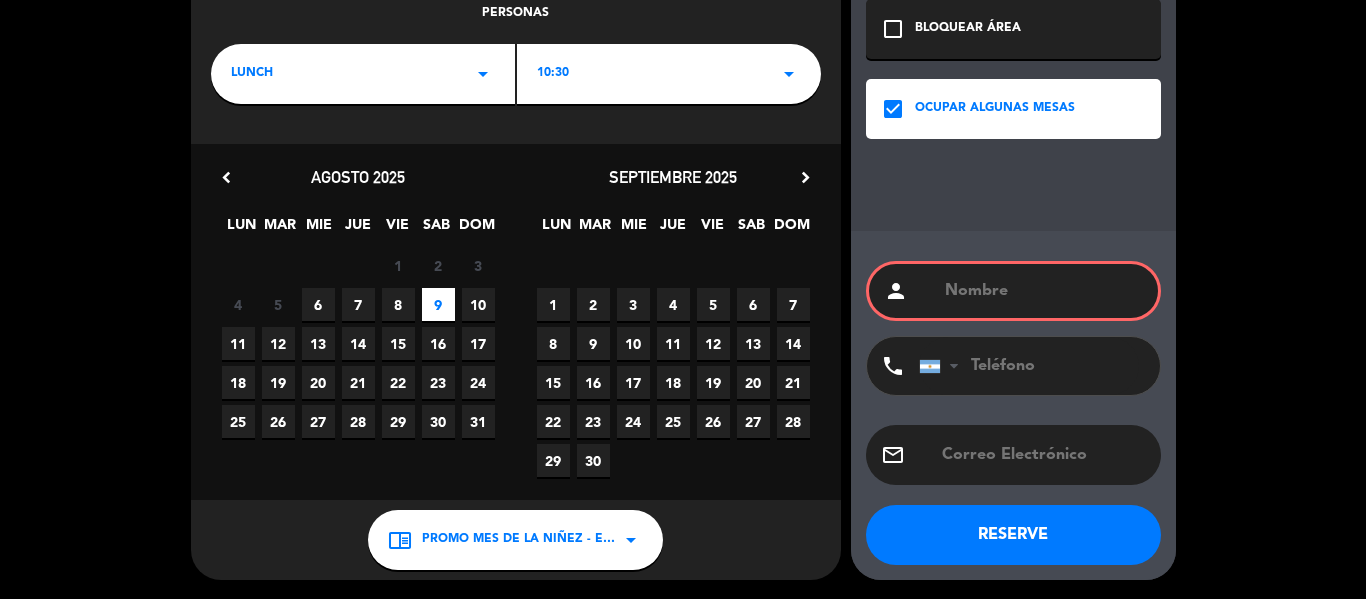 click at bounding box center [1043, 291] 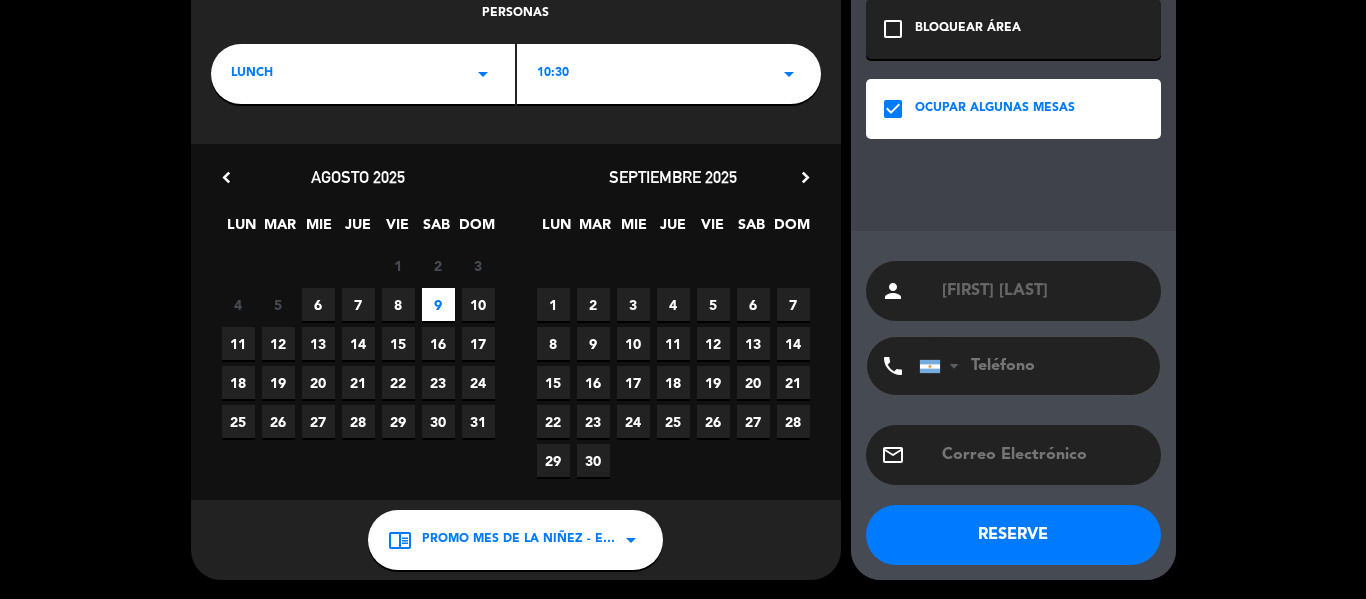type on "[FIRST] [LAST]" 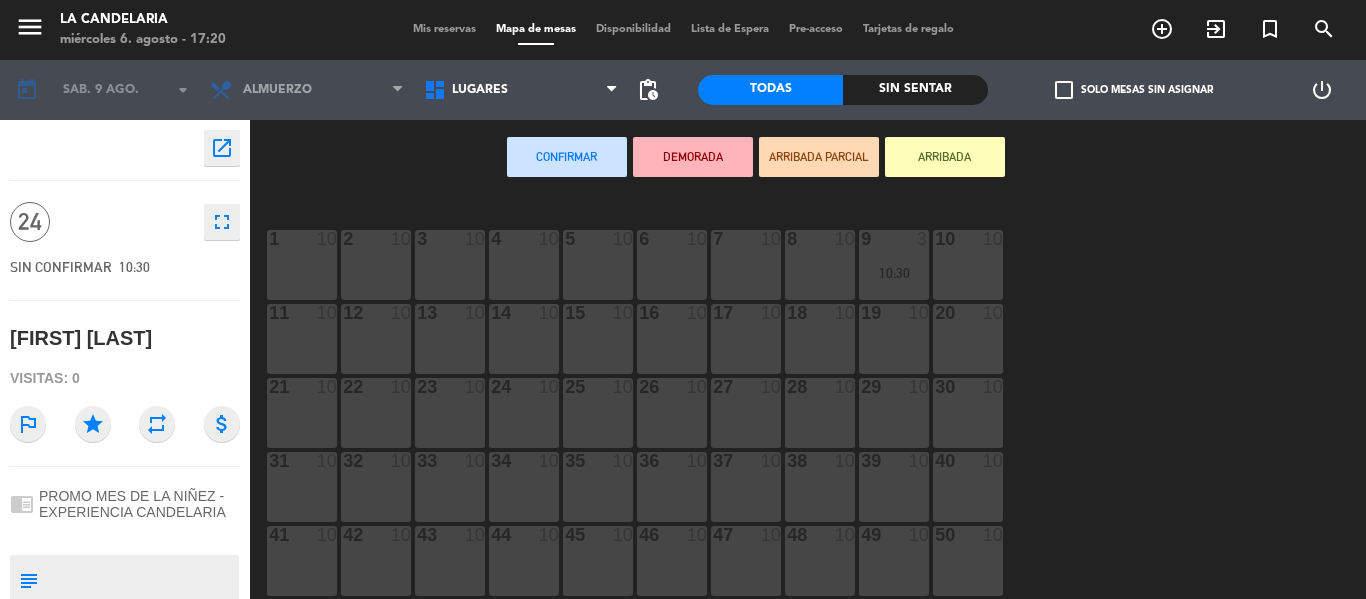 click on "10  10" at bounding box center (968, 265) 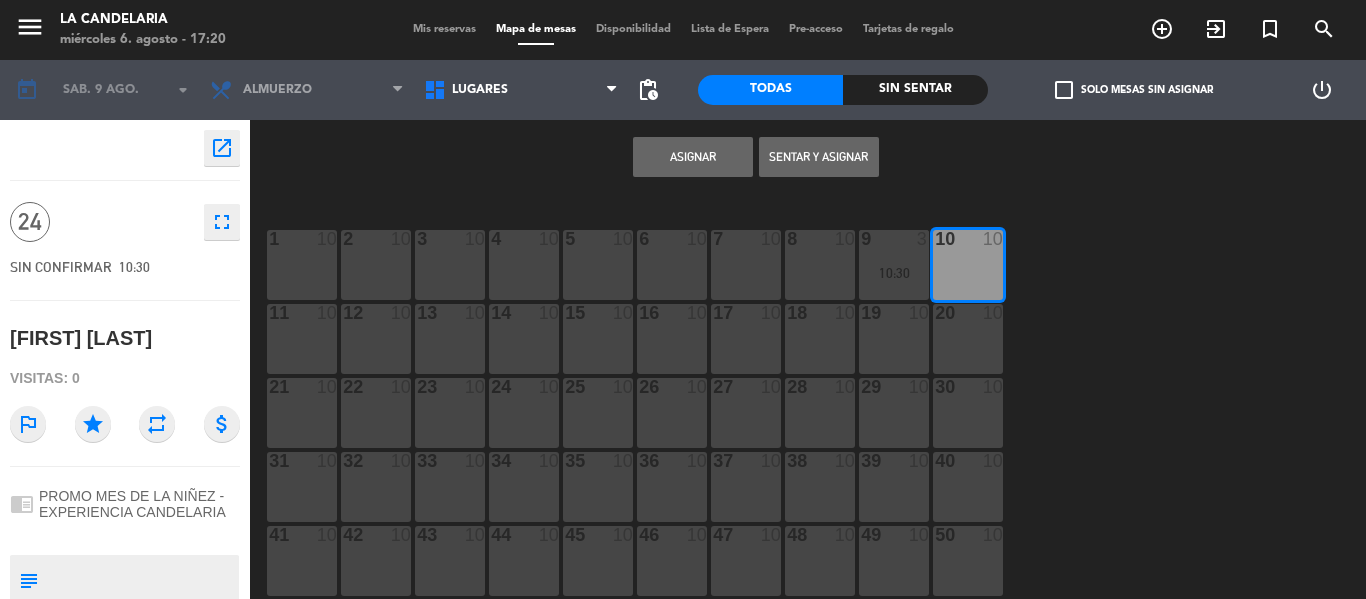 click on "Asignar" at bounding box center (693, 157) 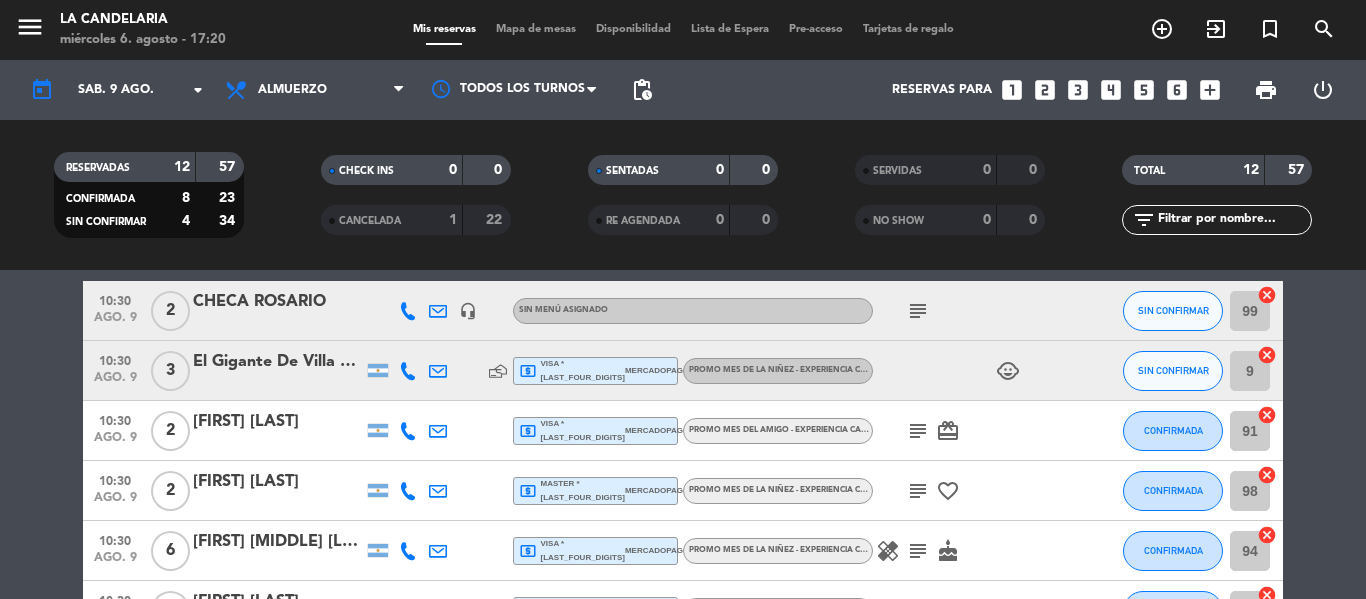 scroll, scrollTop: 400, scrollLeft: 0, axis: vertical 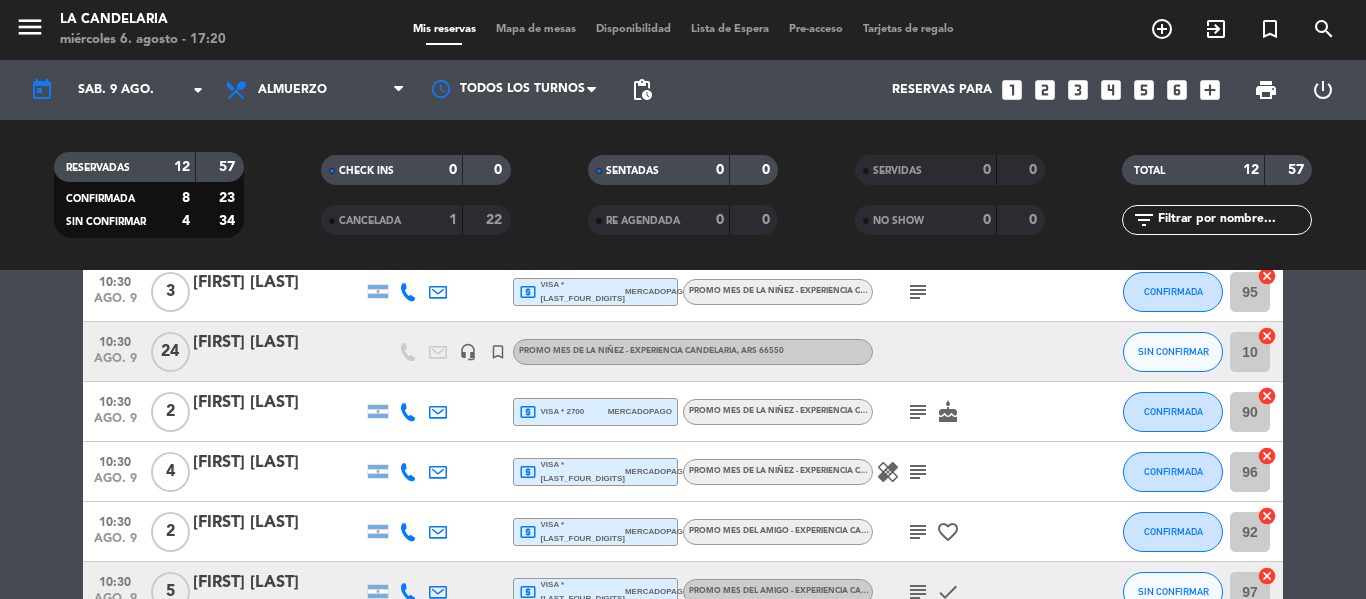 click on "[FIRST] [LAST]" 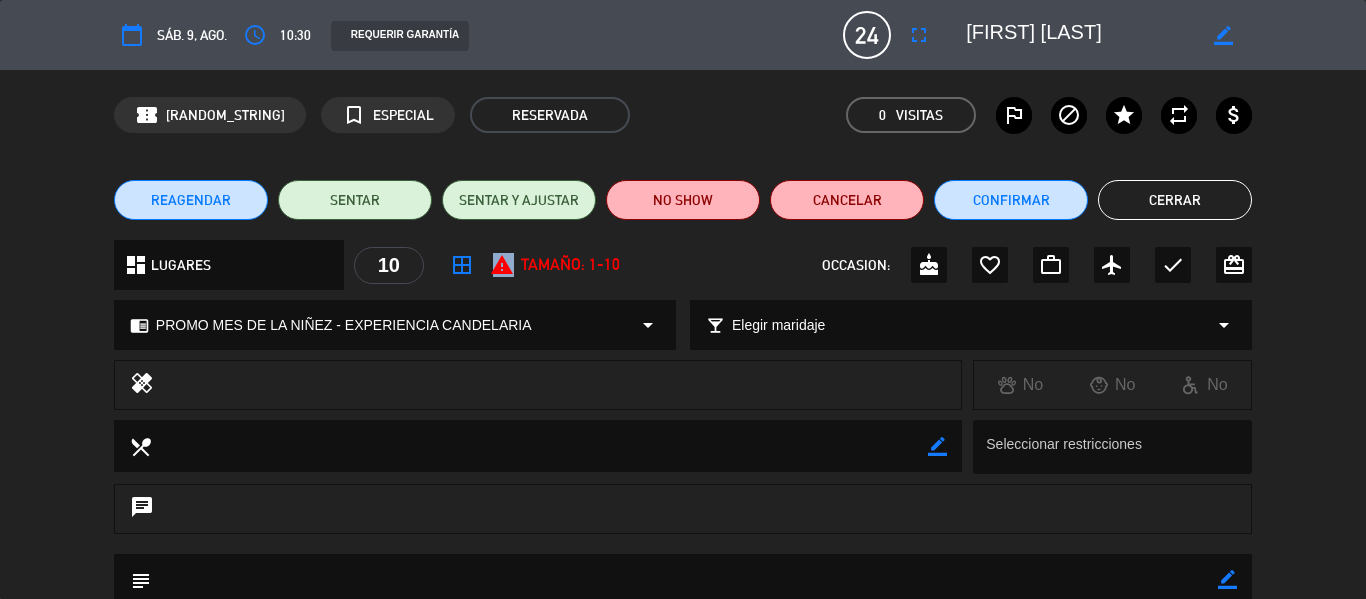 drag, startPoint x: 493, startPoint y: 269, endPoint x: 625, endPoint y: 263, distance: 132.13629 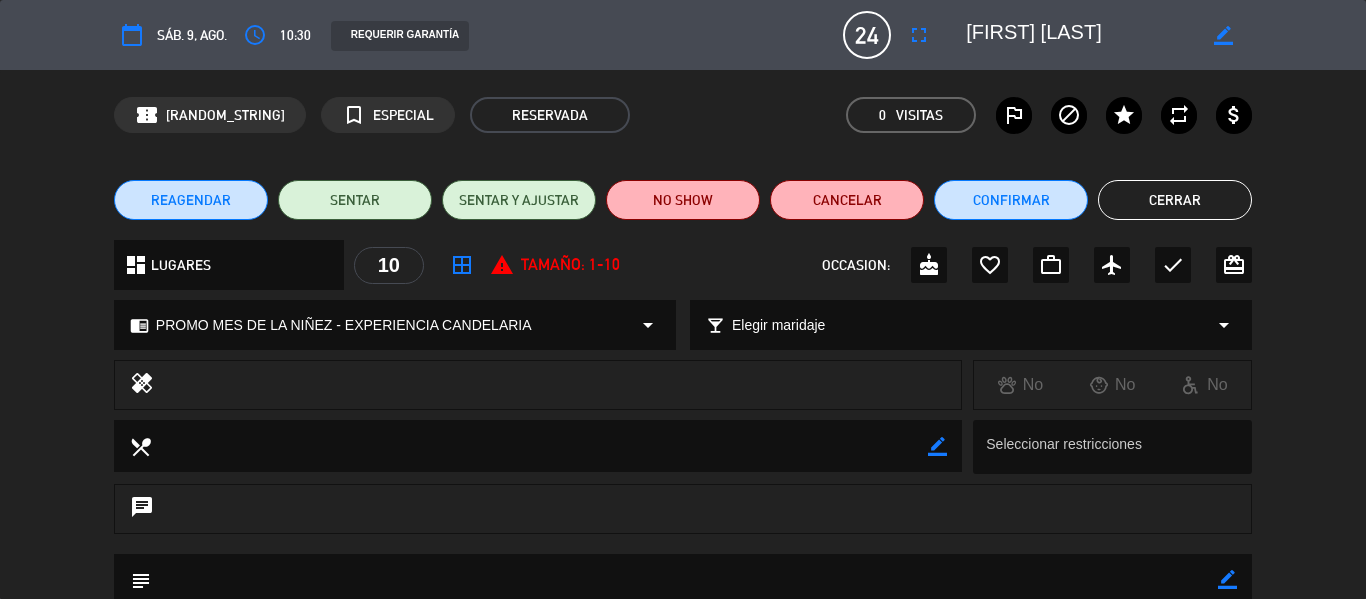 click on "border_all" 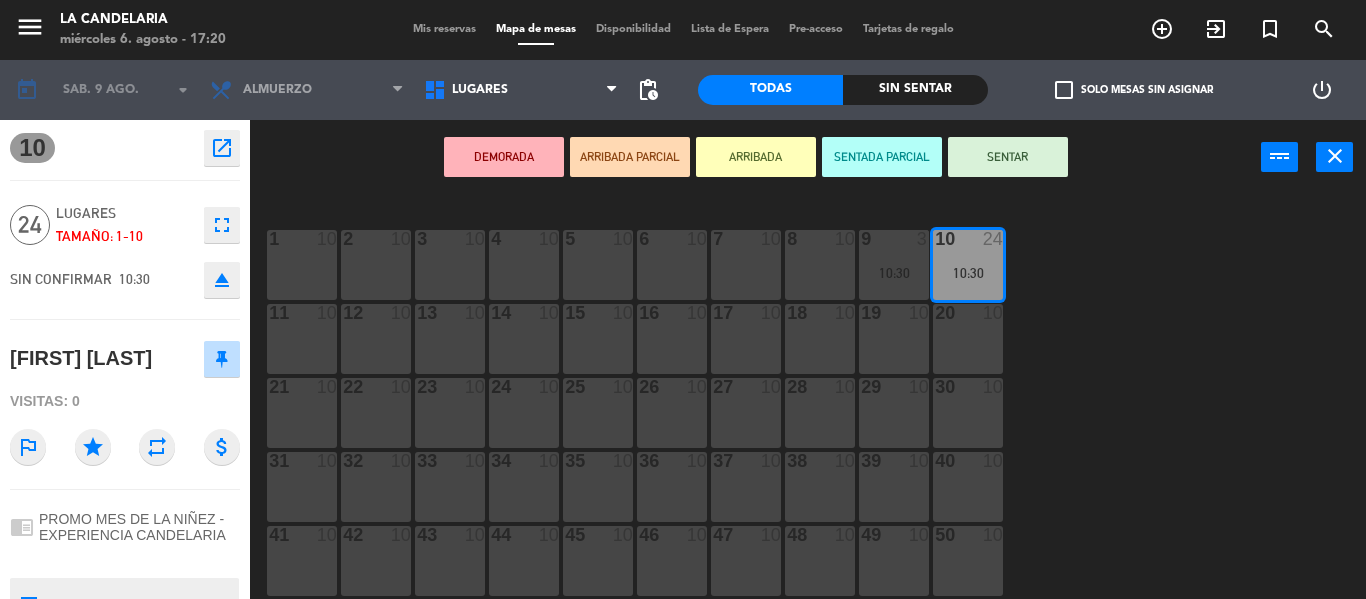 drag, startPoint x: 147, startPoint y: 236, endPoint x: 71, endPoint y: 243, distance: 76.321686 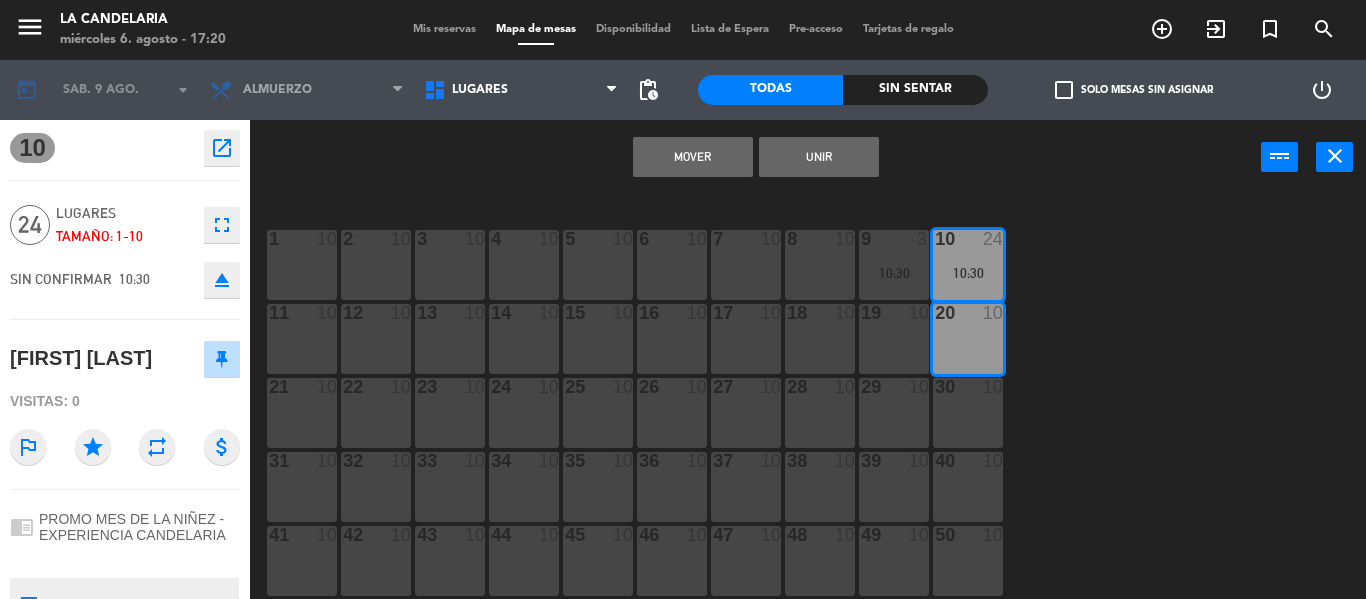 click at bounding box center [967, 387] 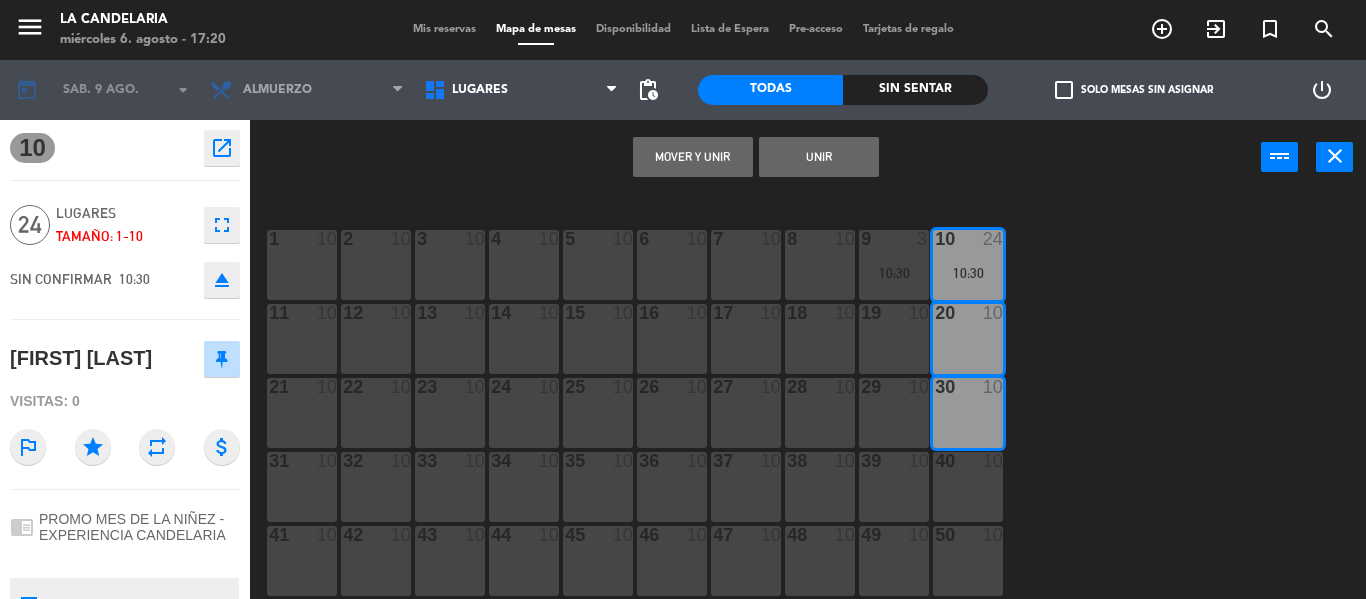 click on "Mover y Unir" at bounding box center [693, 157] 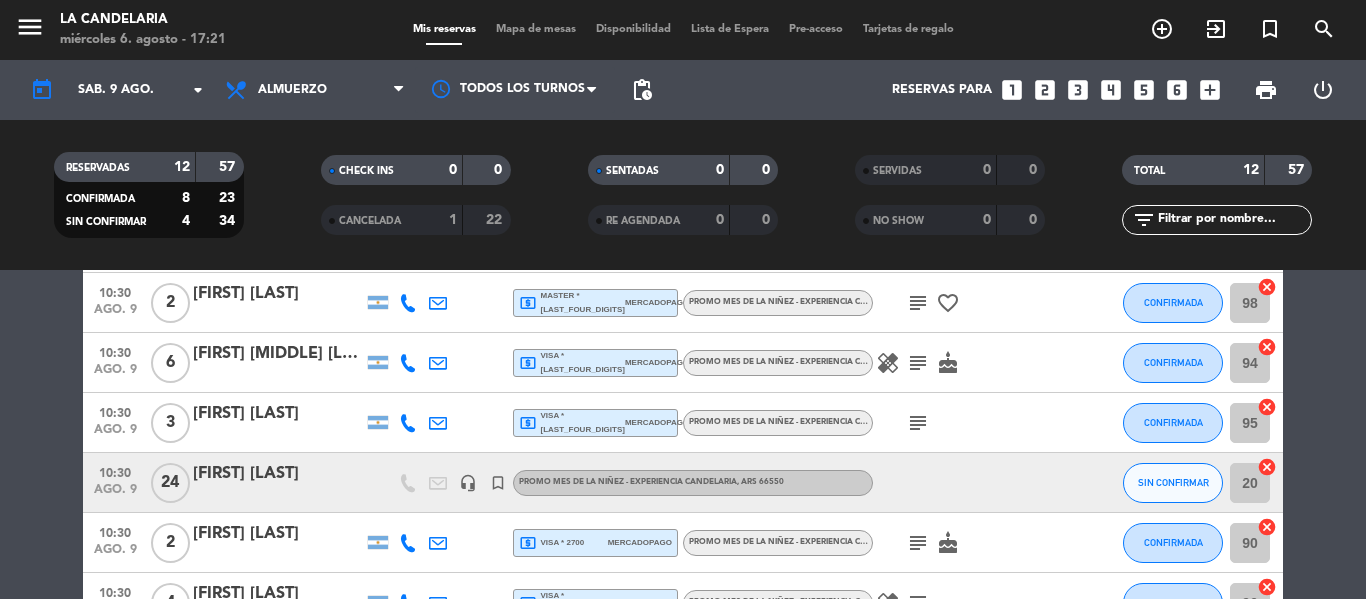scroll, scrollTop: 300, scrollLeft: 0, axis: vertical 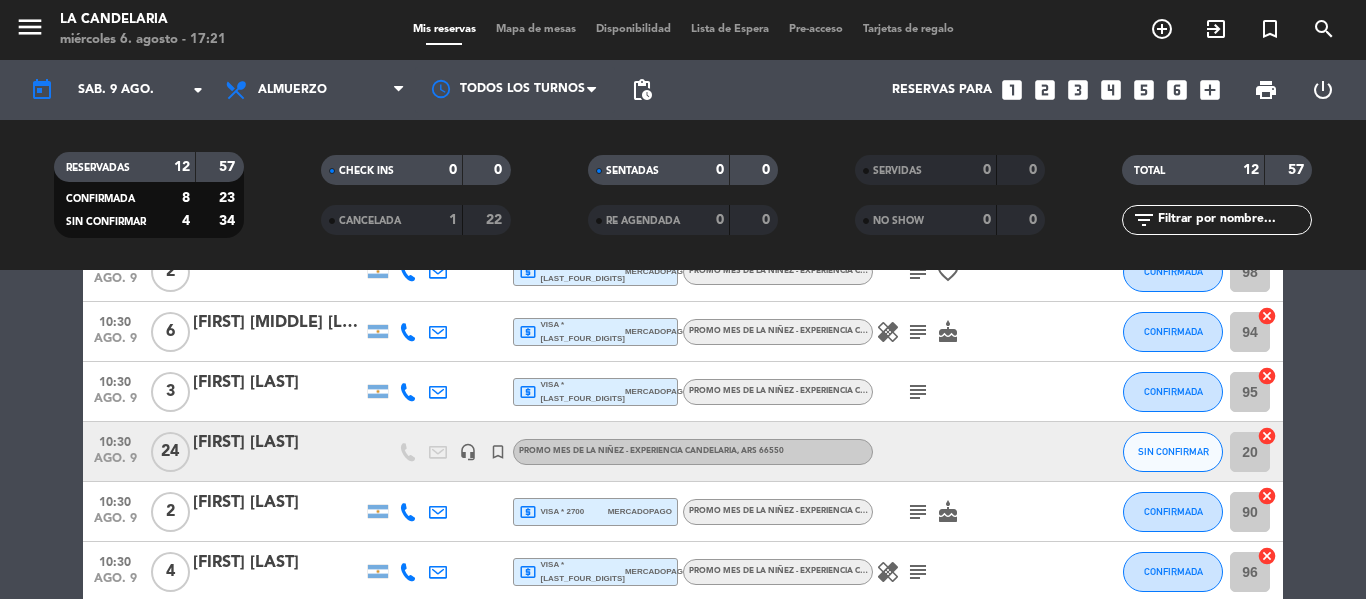 click on "[FIRST] [LAST]" 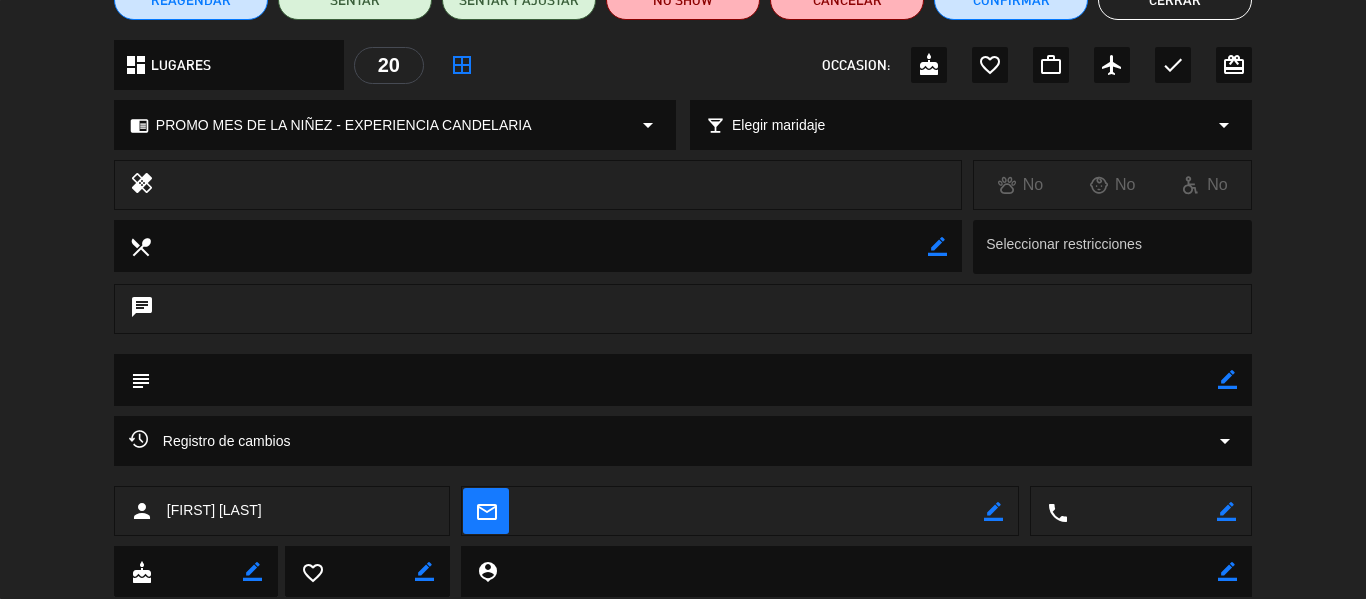 scroll, scrollTop: 258, scrollLeft: 0, axis: vertical 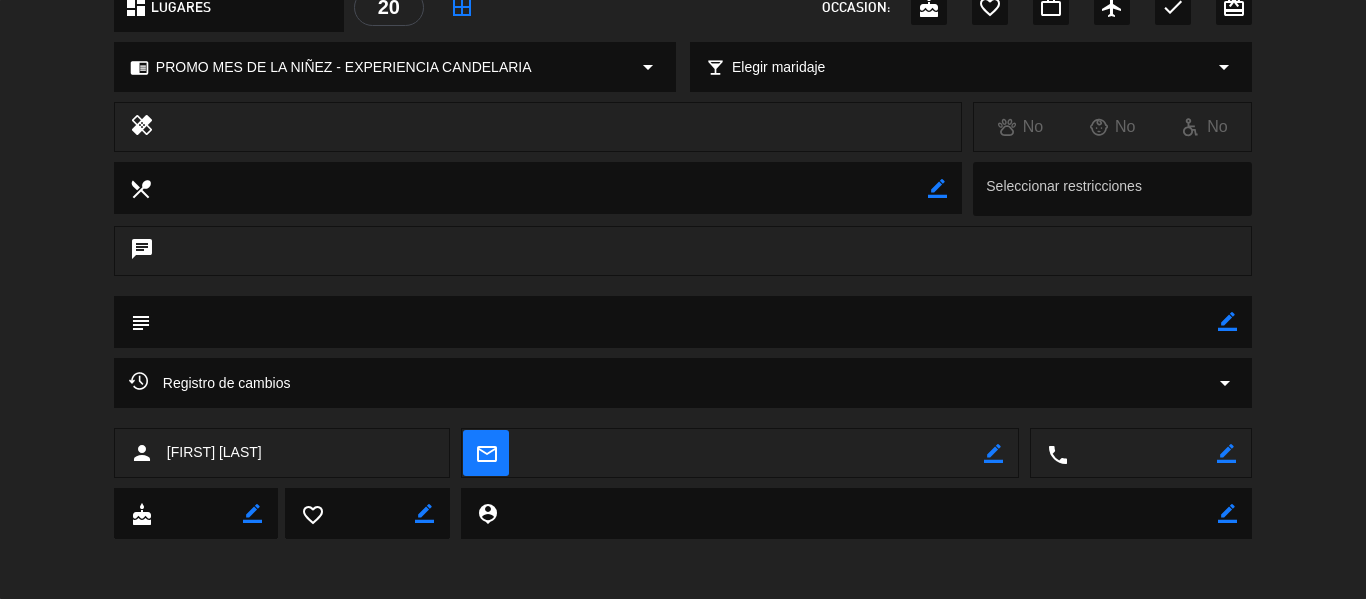 click 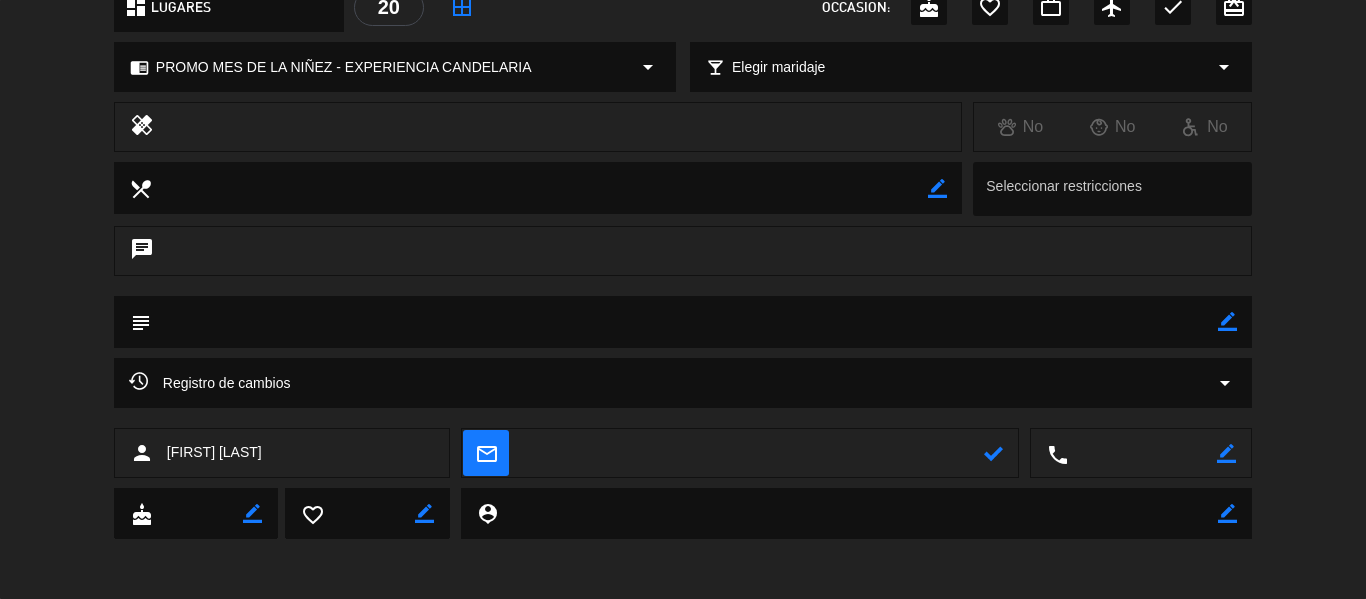click 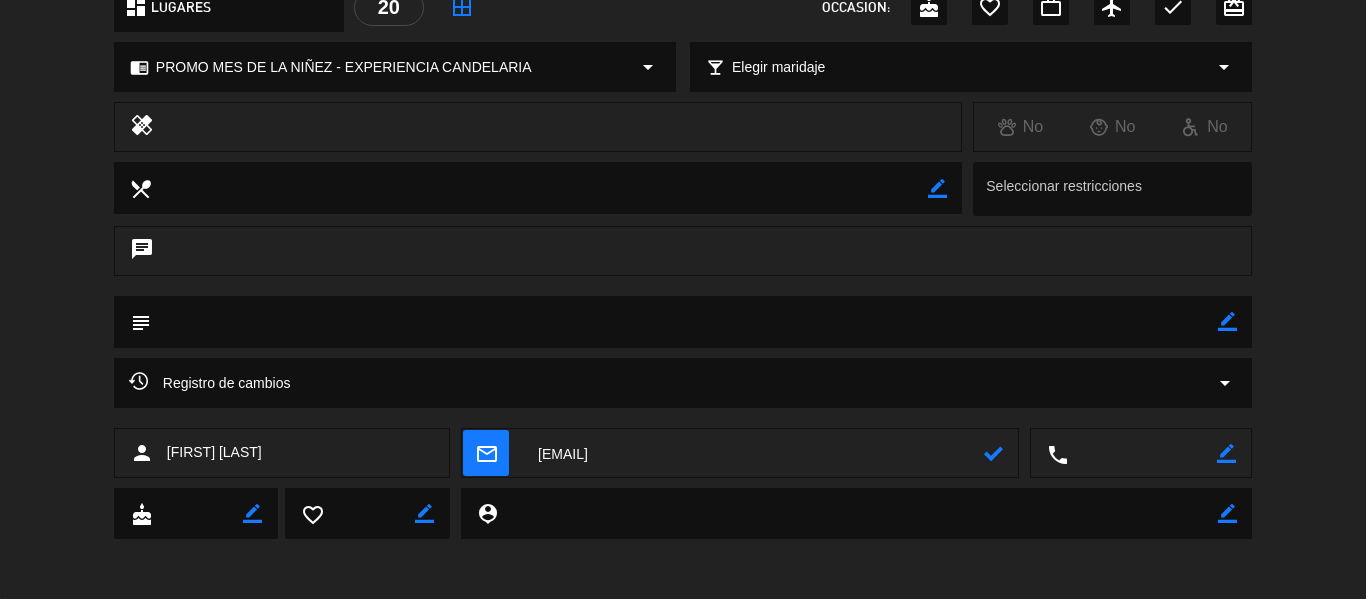 type on "[EMAIL]" 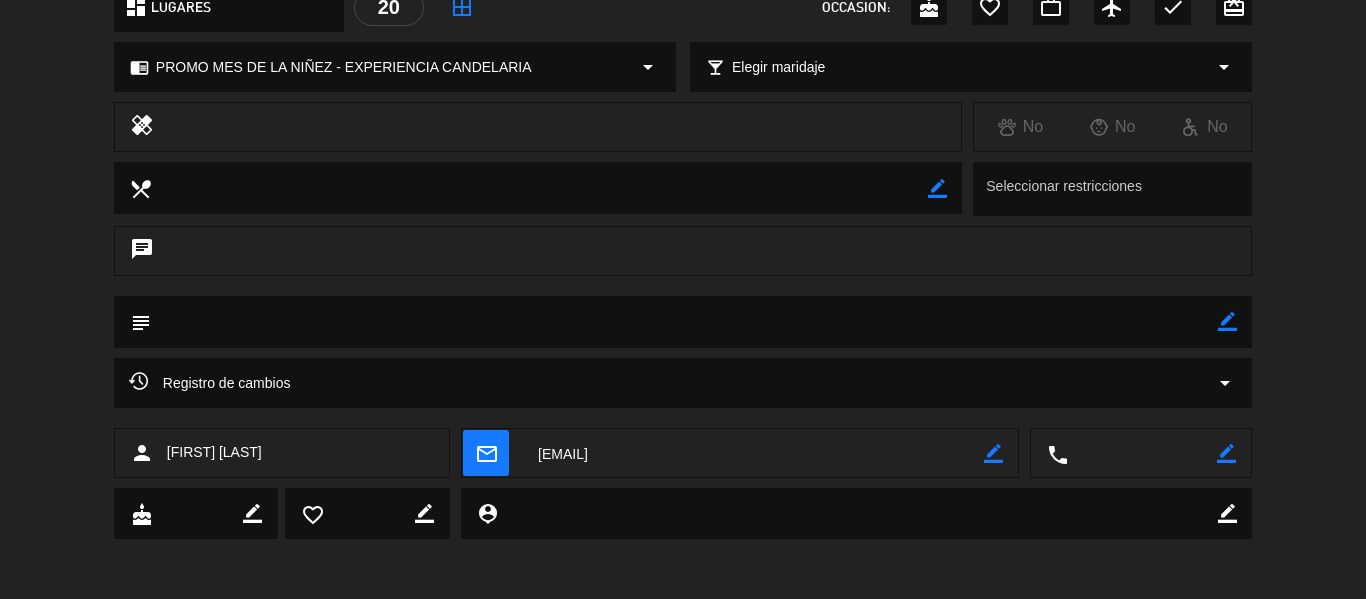 click on "border_color" 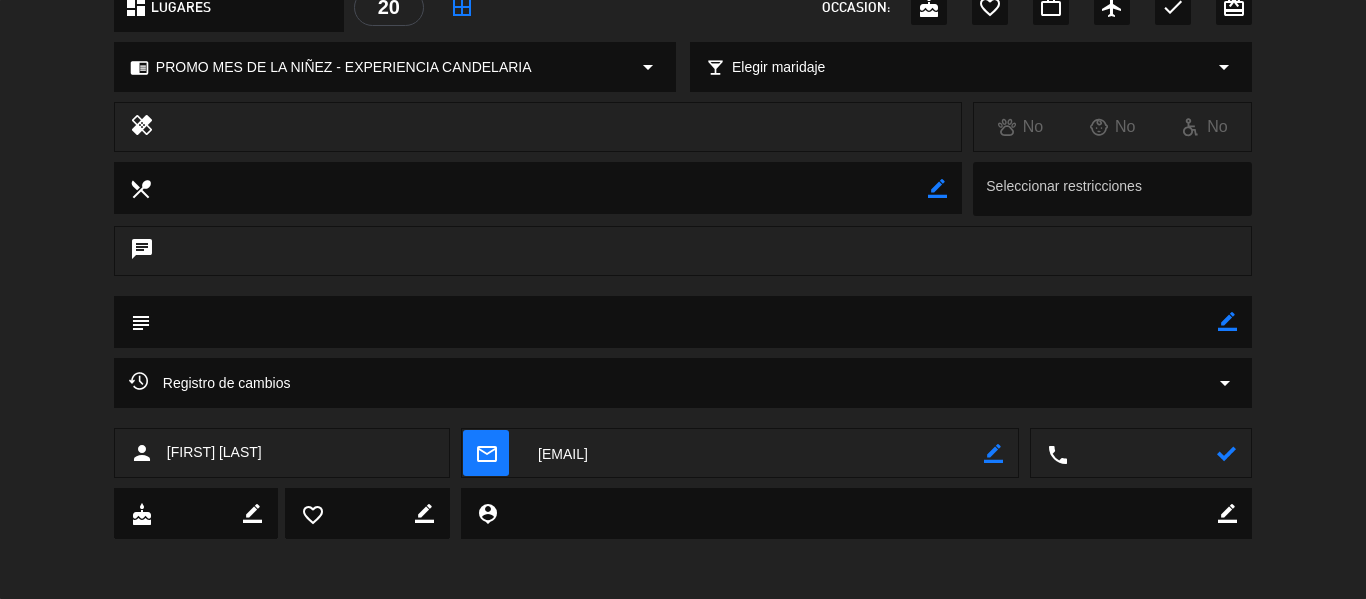 paste on "[PHONE]" 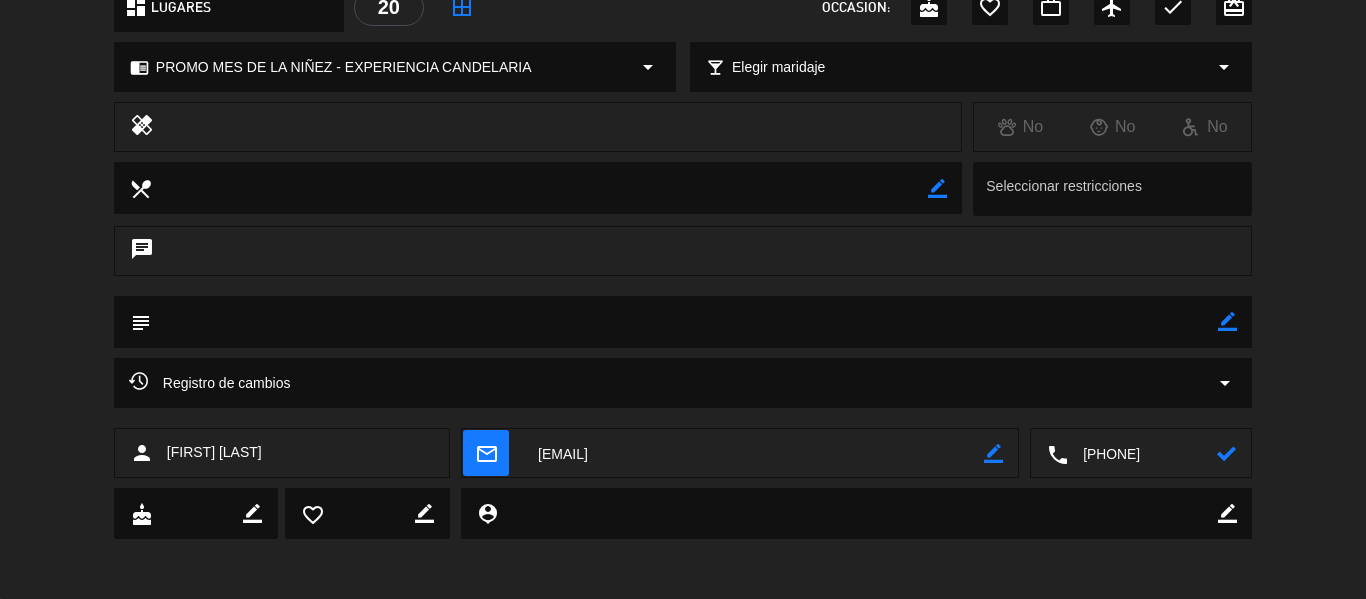 type on "[PHONE]" 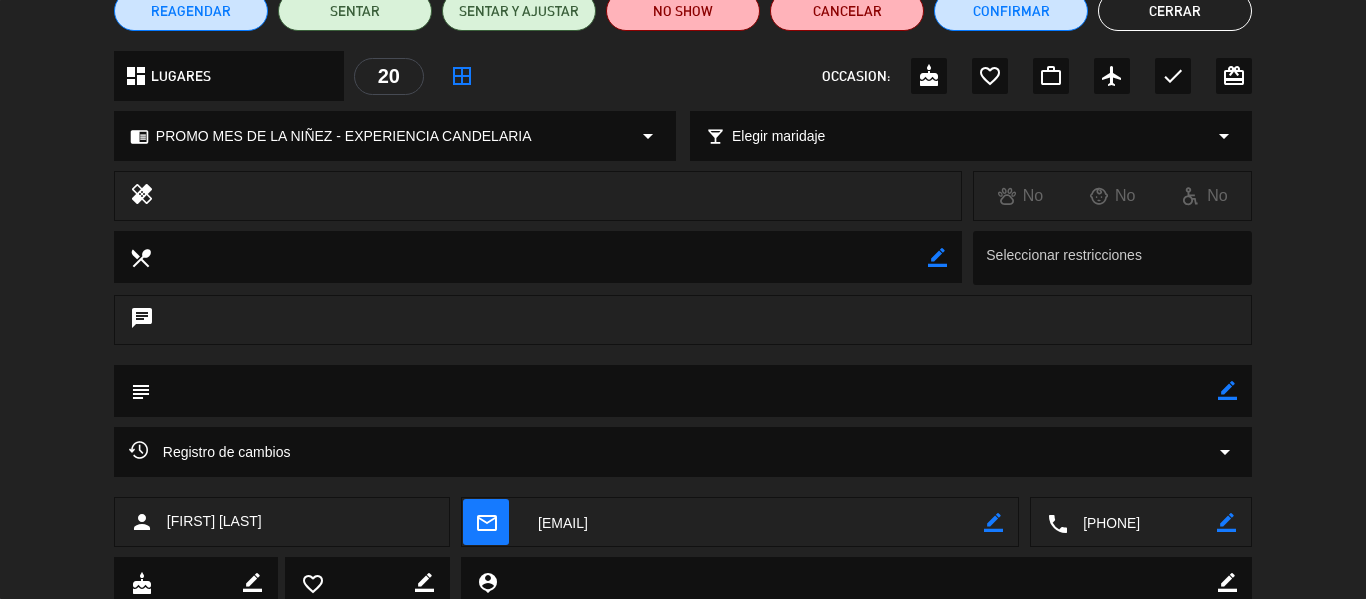 scroll, scrollTop: 158, scrollLeft: 0, axis: vertical 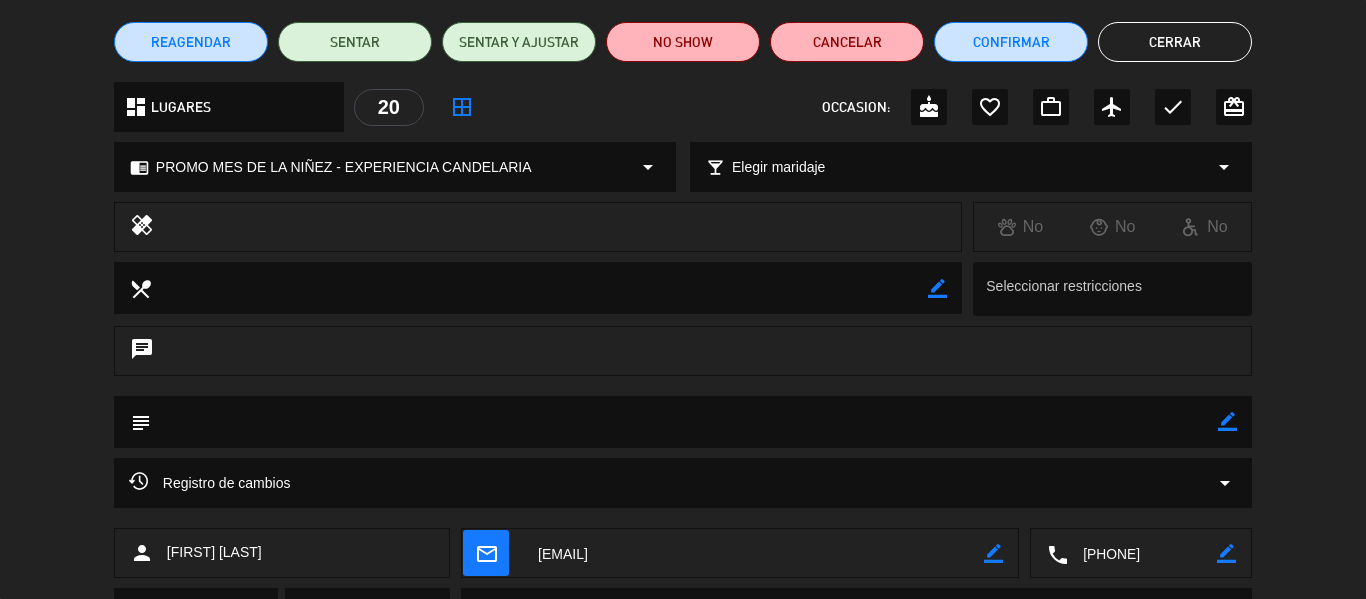 click on "border_color" 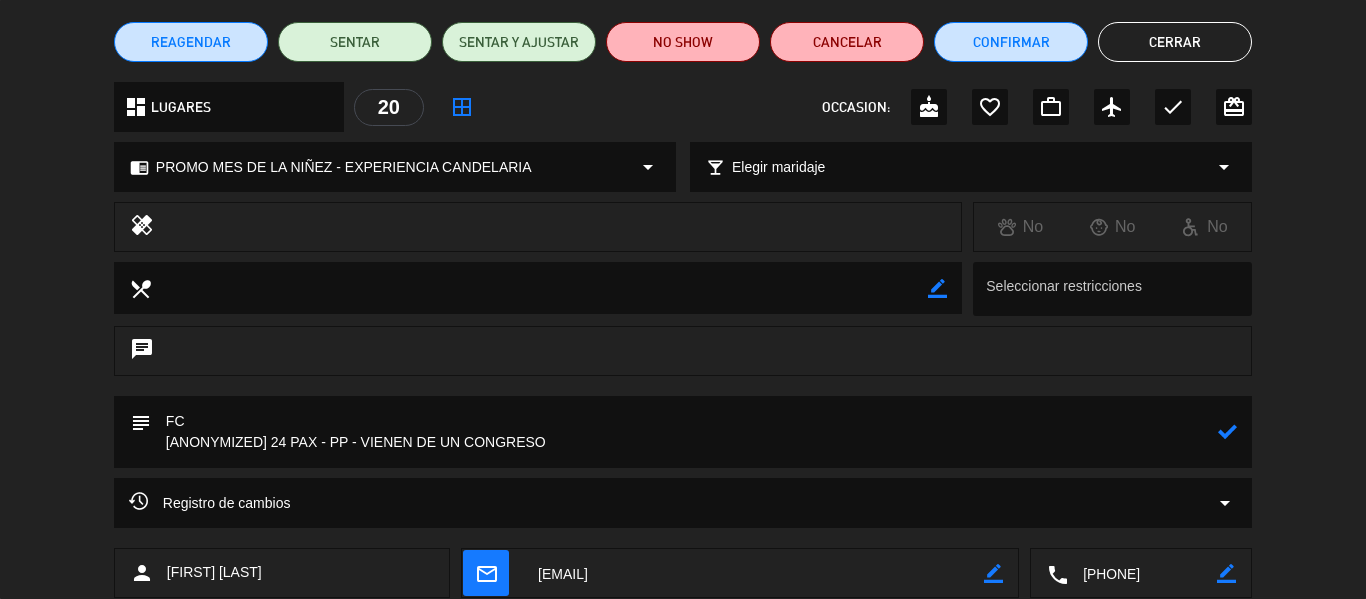 click 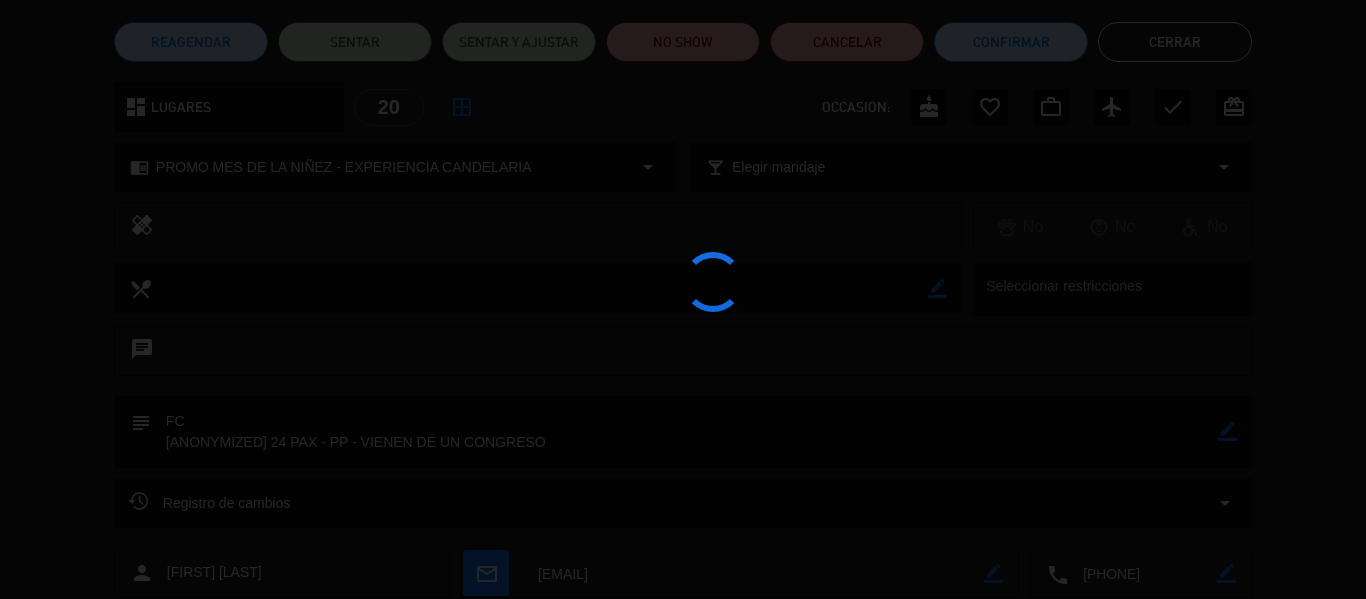 type on "FC
[ANONYMIZED] 24 PAX - PP - VIENEN DE UN CONGRESO" 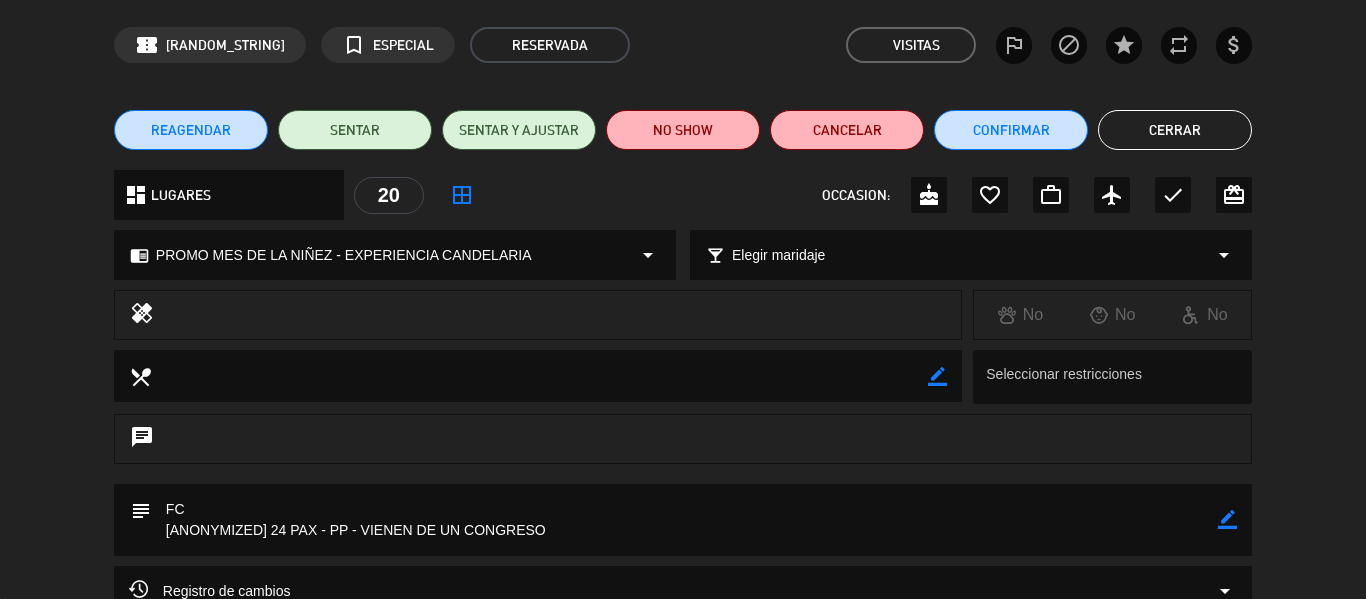 scroll, scrollTop: 100, scrollLeft: 0, axis: vertical 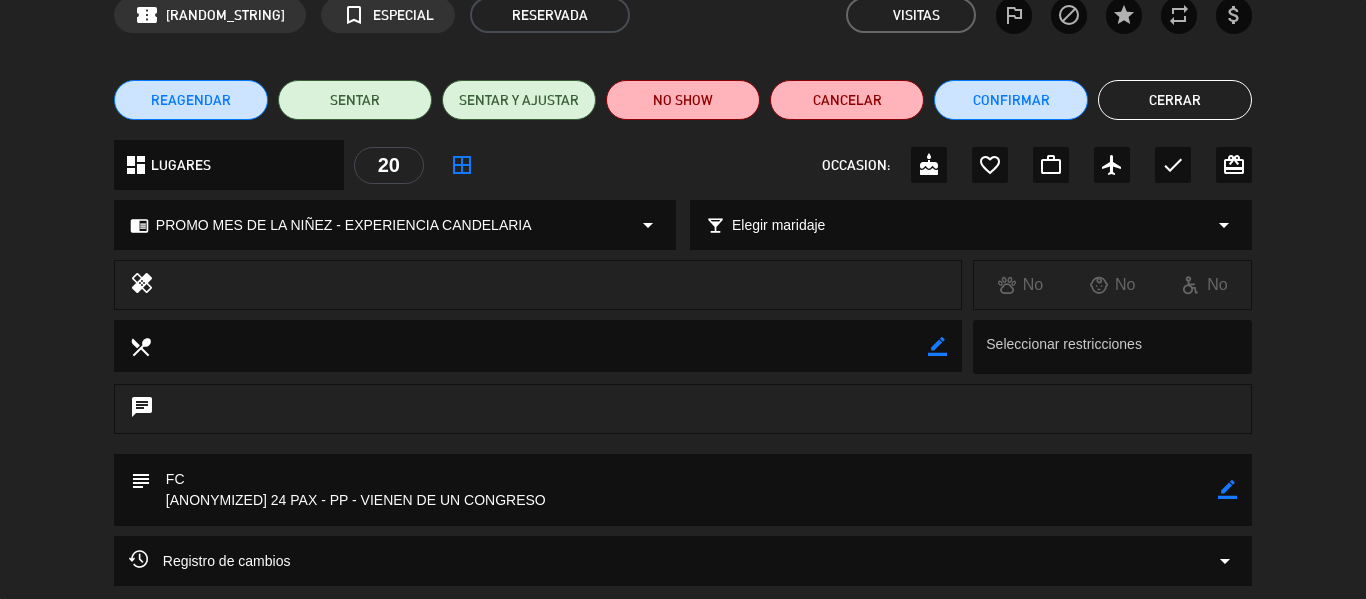 click at bounding box center [1116, 347] 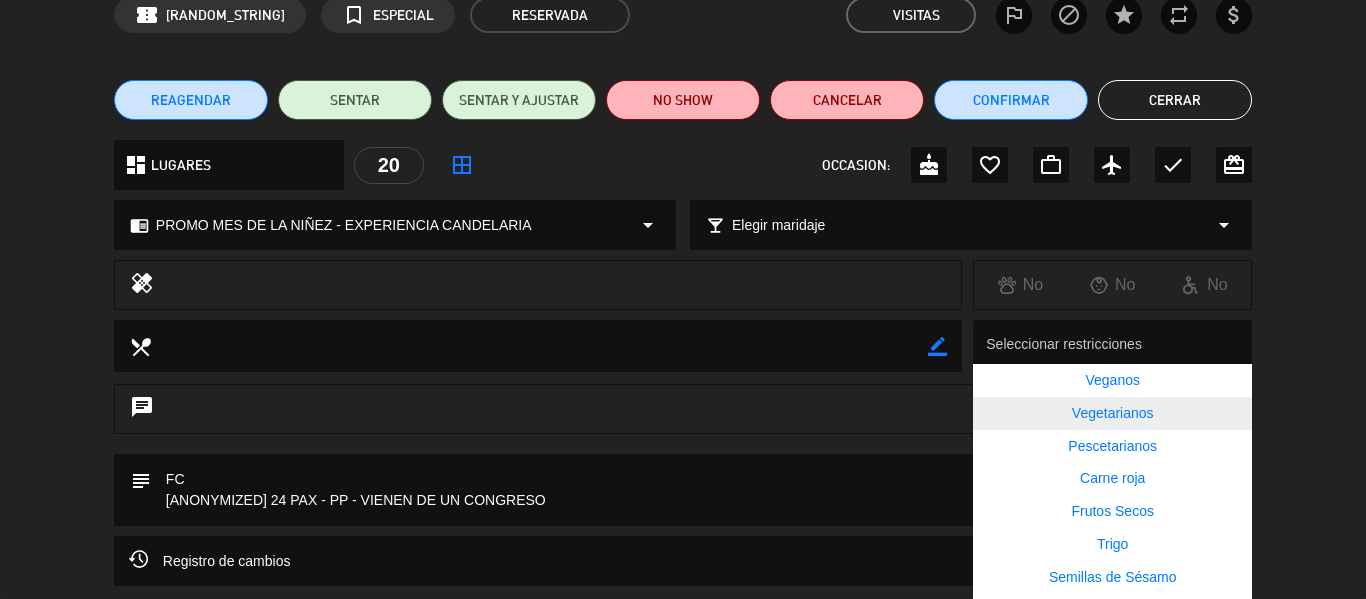 click on "Vegetarianos" at bounding box center [1112, 413] 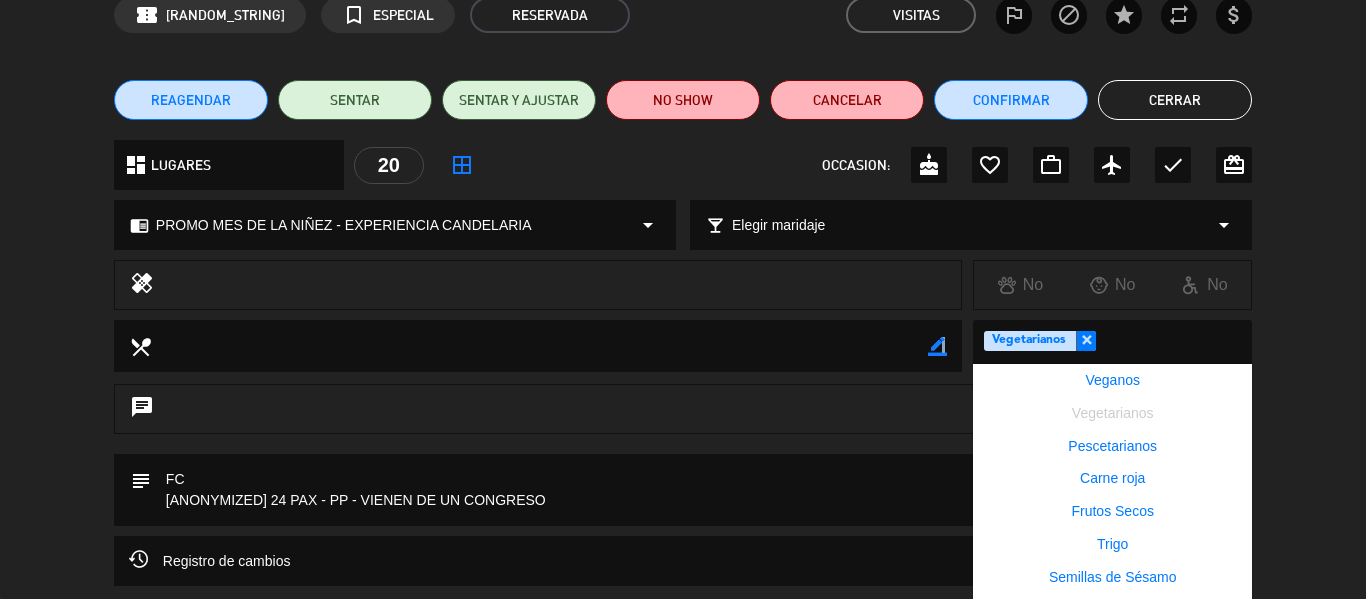click on "border_color" 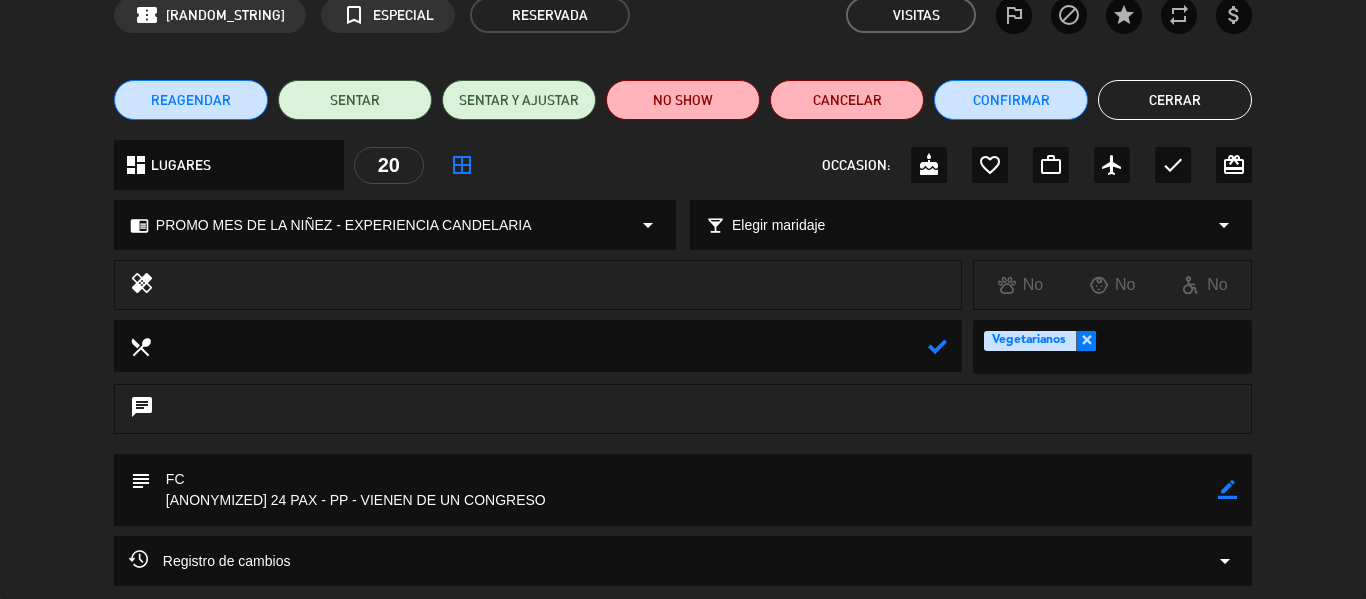 click 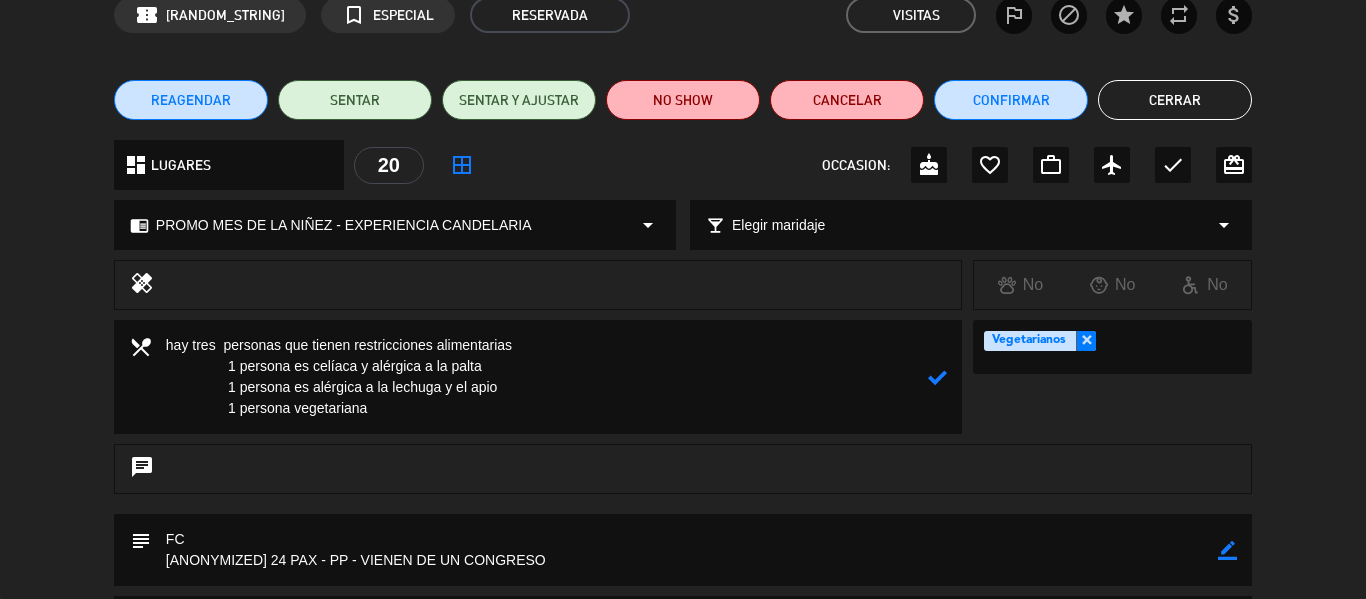 type on "hay tres  personas que tienen restricciones alimentarias
1 persona es celíaca y alérgica a la palta
1 persona es alérgica a la lechuga y el apio
1 persona vegetariana" 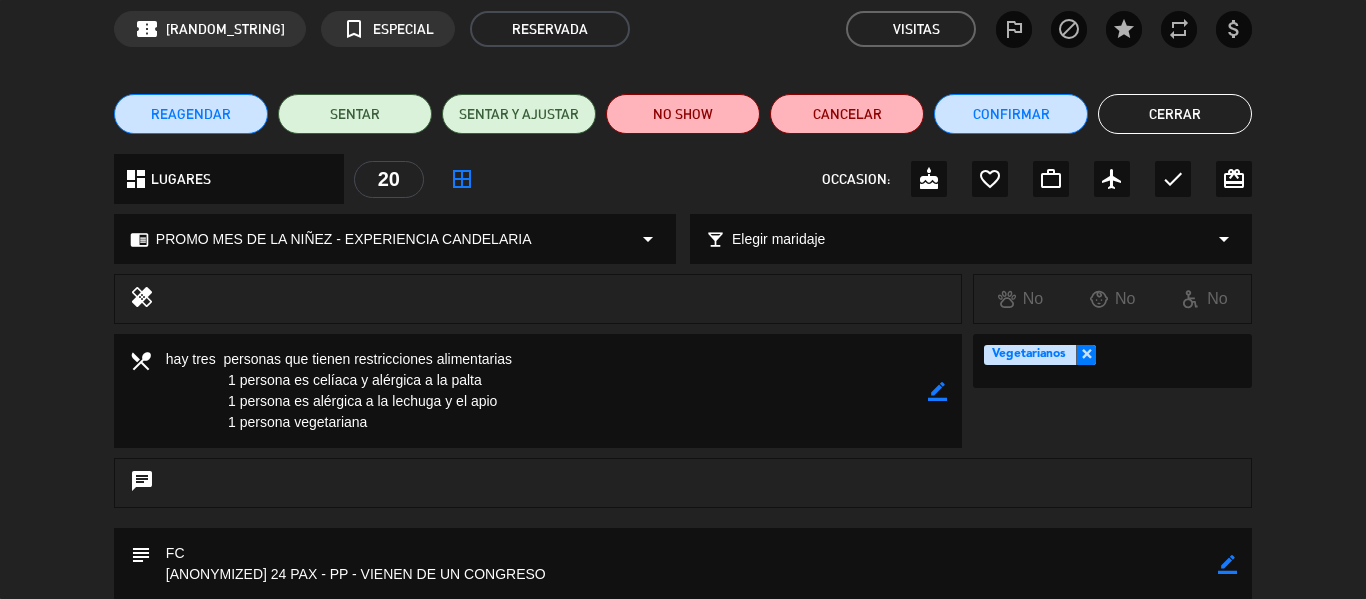 scroll, scrollTop: 200, scrollLeft: 0, axis: vertical 